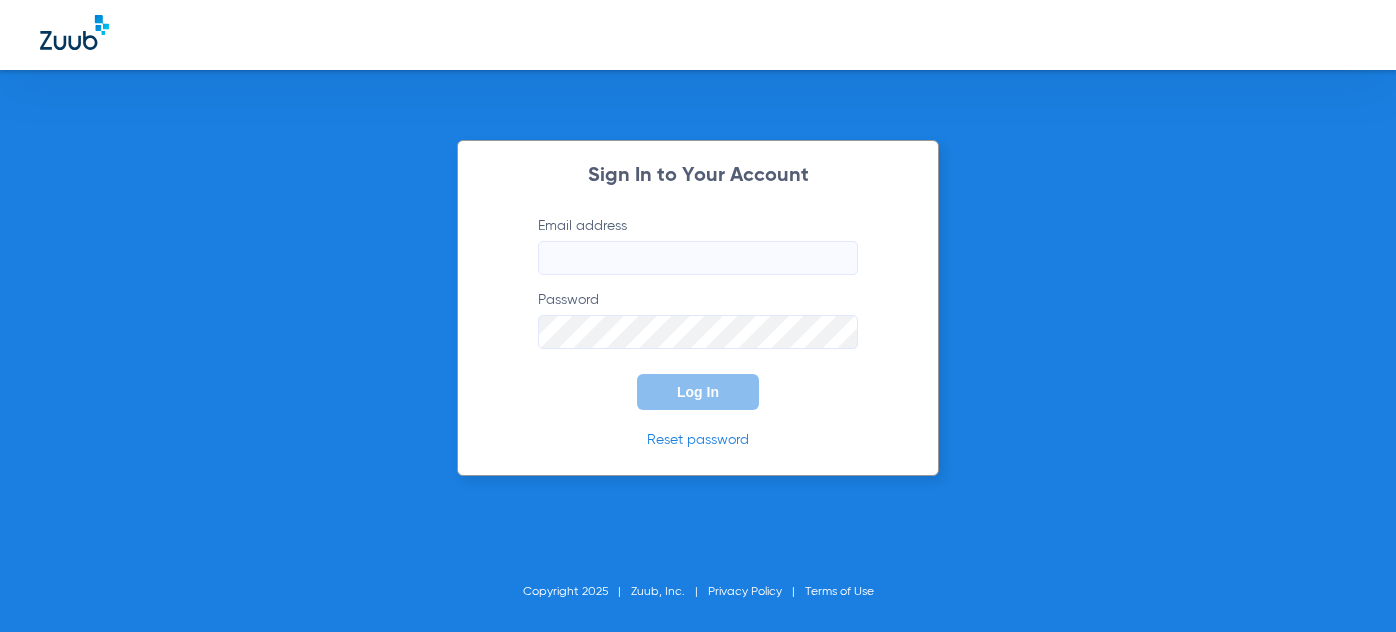 scroll, scrollTop: 0, scrollLeft: 0, axis: both 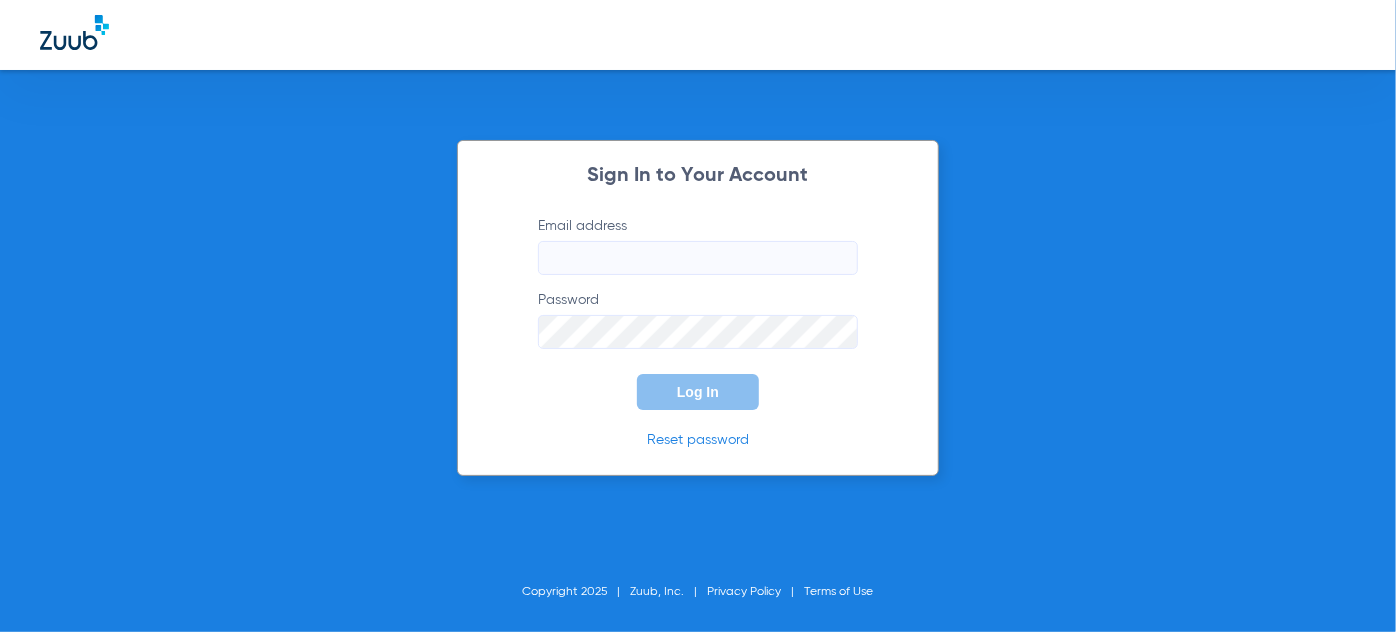 type on "cpdwgbilling@gmail.com" 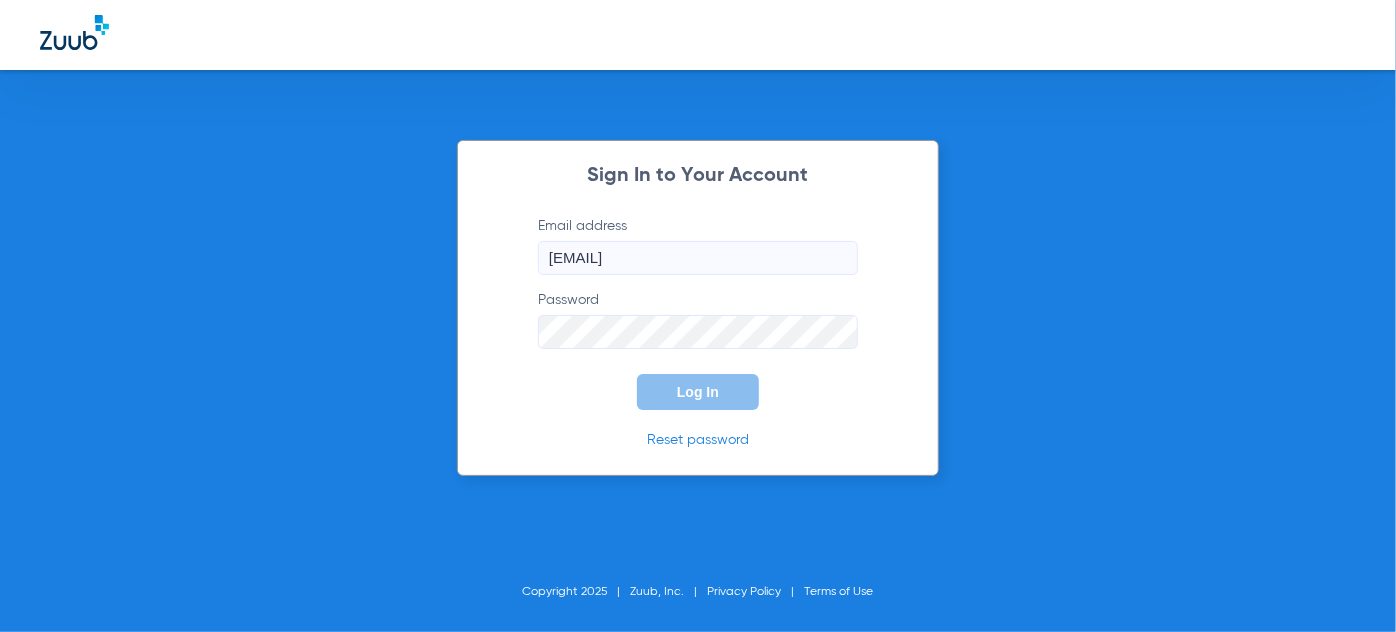 click on "Email address  cpdwgbilling@gmail.com  Password  Log In" 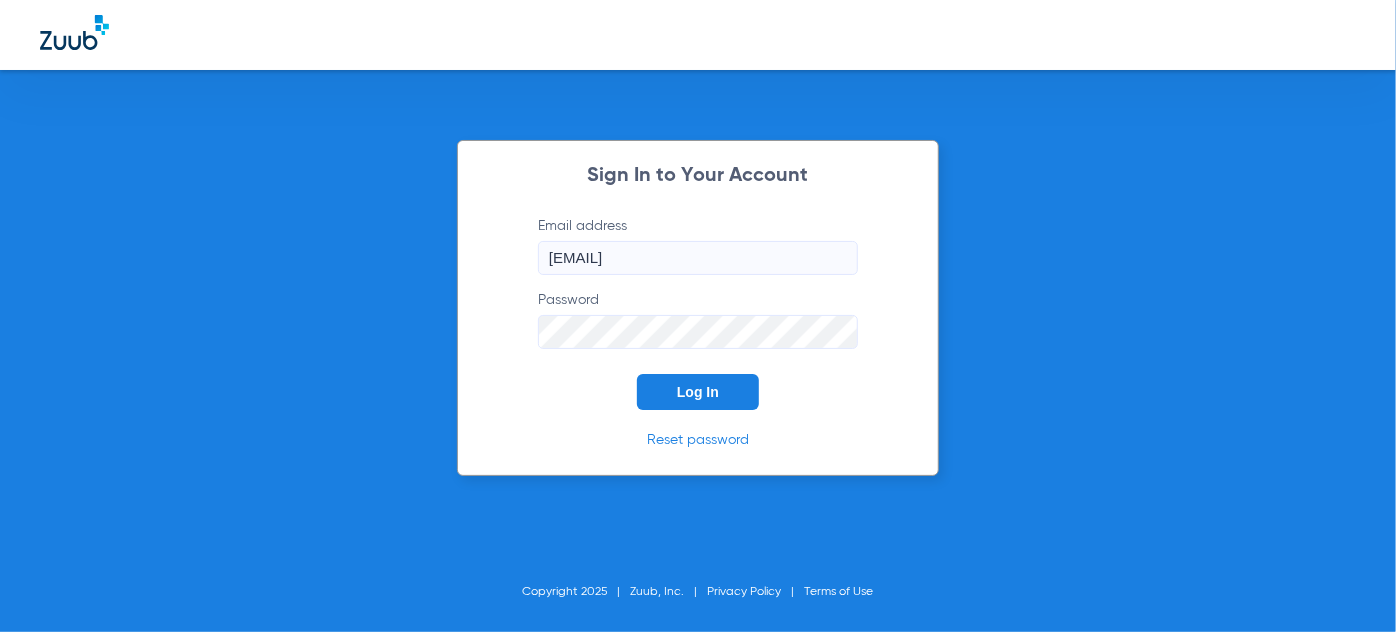 drag, startPoint x: 480, startPoint y: 366, endPoint x: 601, endPoint y: 387, distance: 122.80879 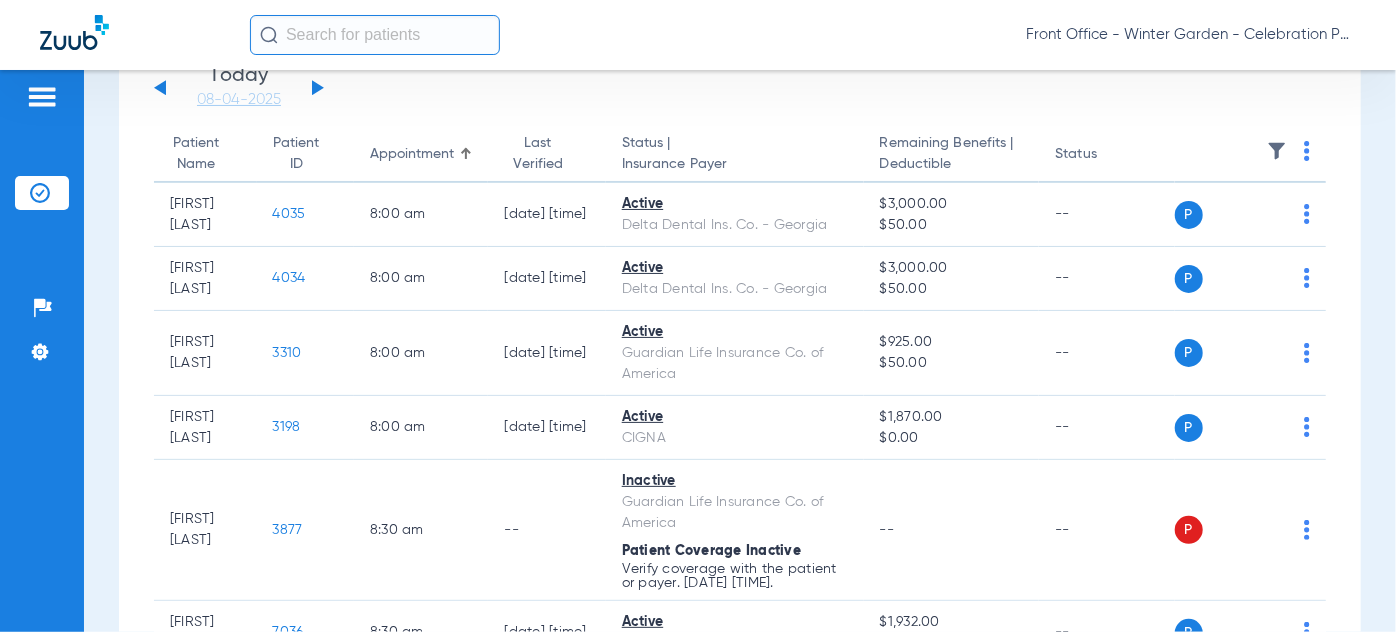 scroll, scrollTop: 0, scrollLeft: 0, axis: both 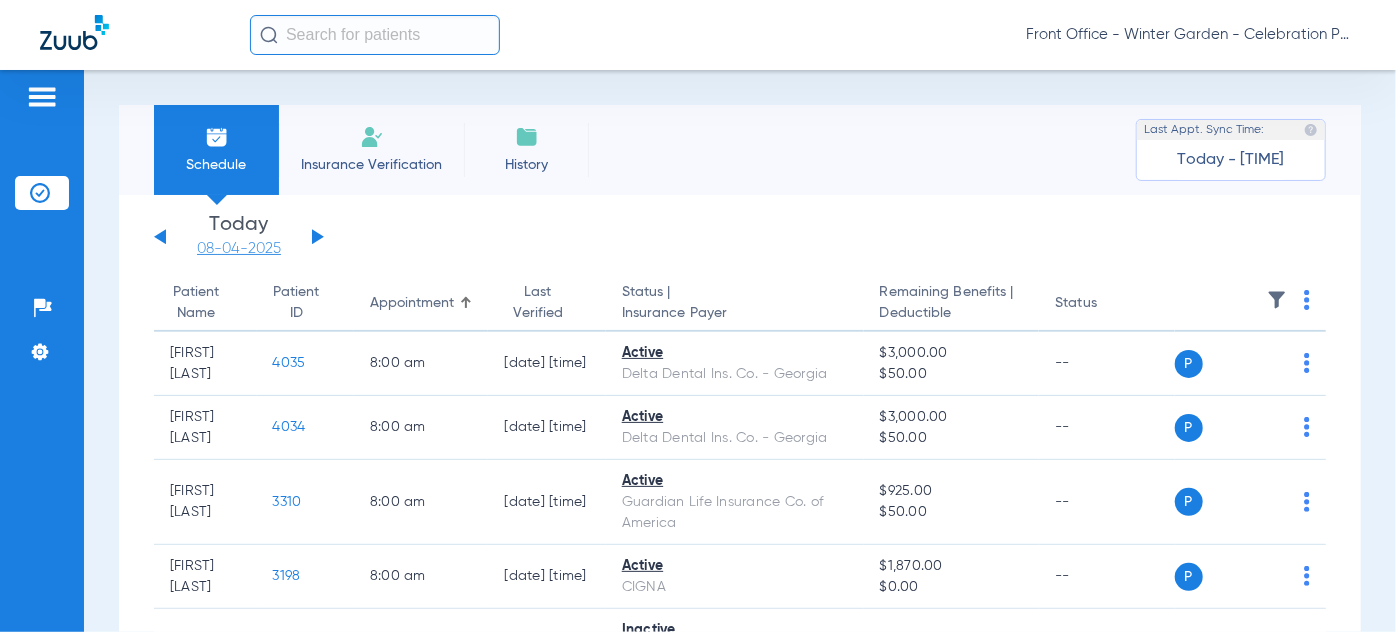 click on "08-04-2025" 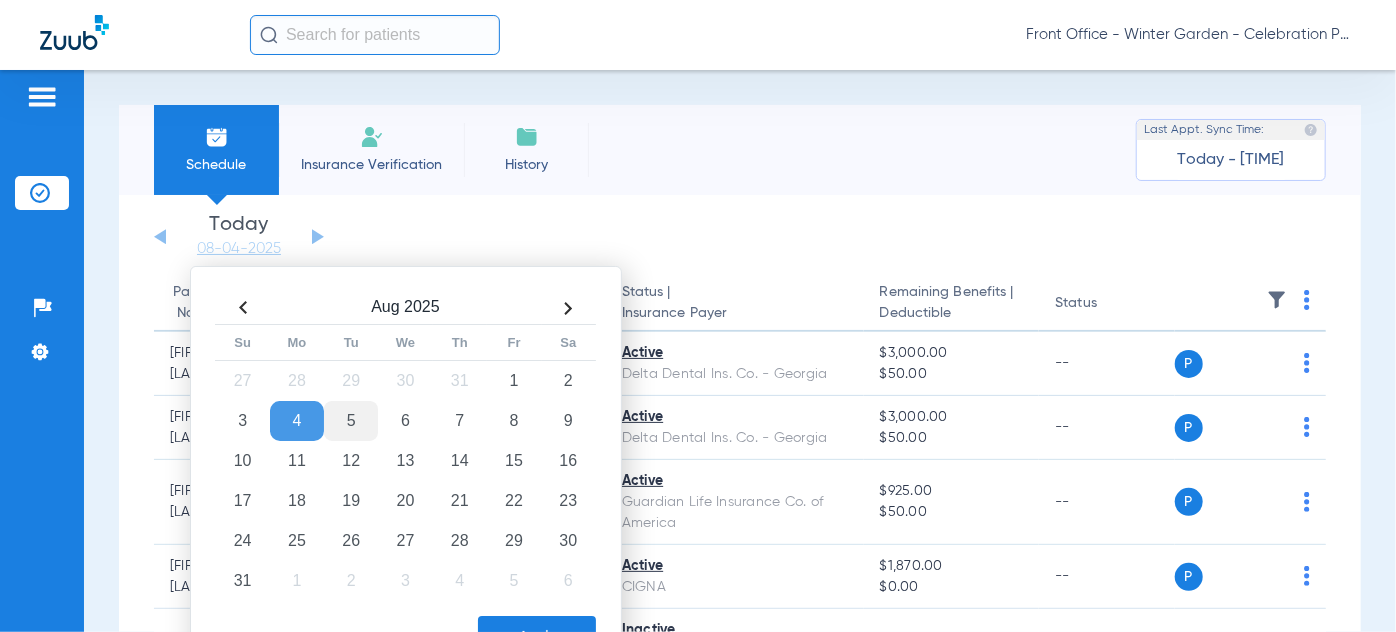click on "5" 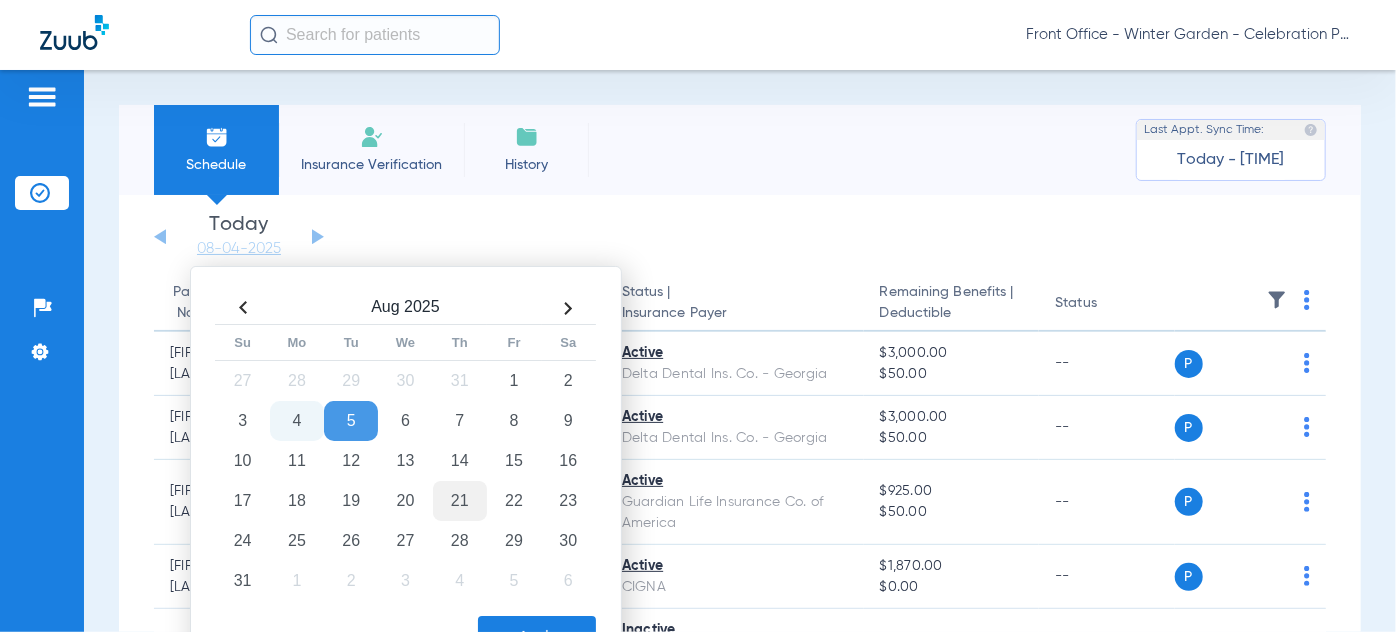 scroll, scrollTop: 181, scrollLeft: 0, axis: vertical 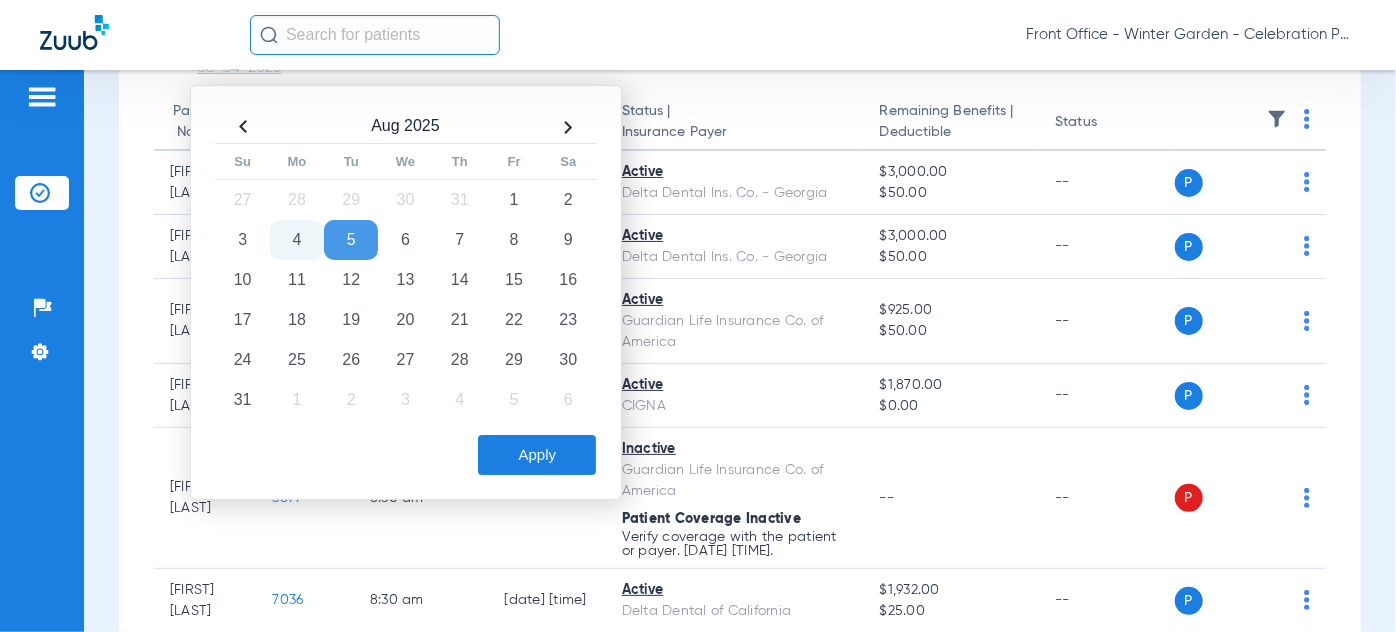 click on "Apply" 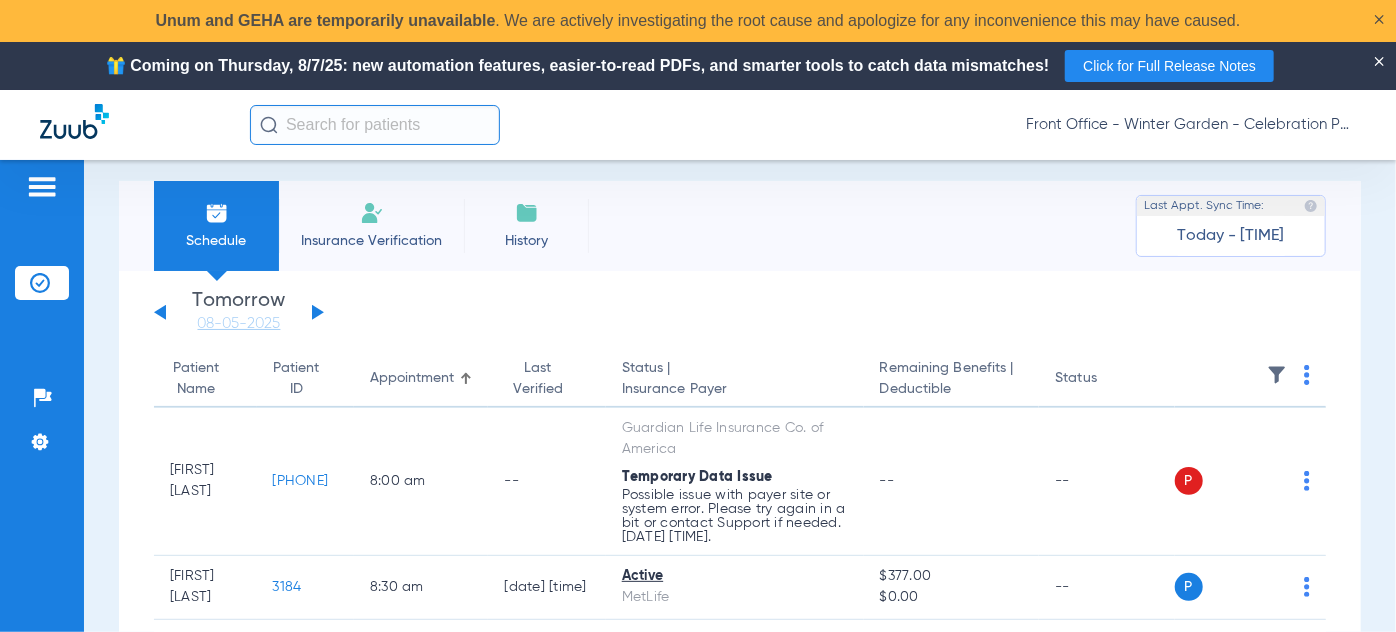 scroll, scrollTop: 0, scrollLeft: 0, axis: both 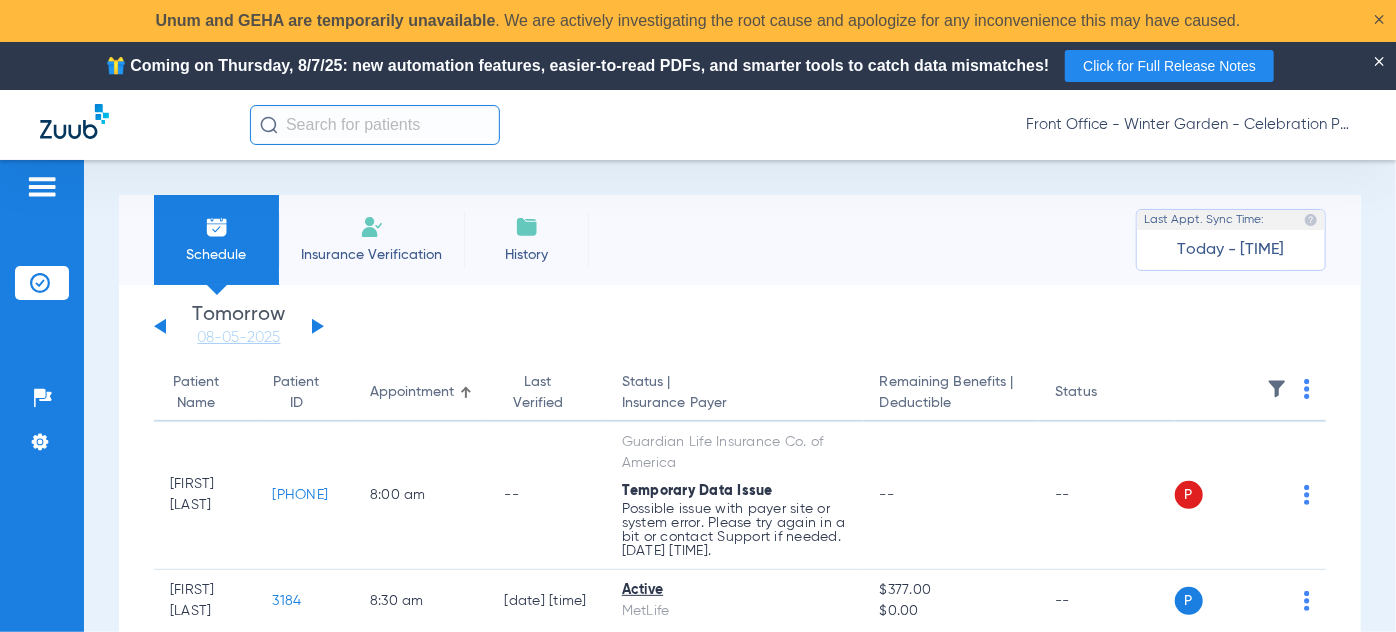drag, startPoint x: 152, startPoint y: 23, endPoint x: 959, endPoint y: 4, distance: 807.22363 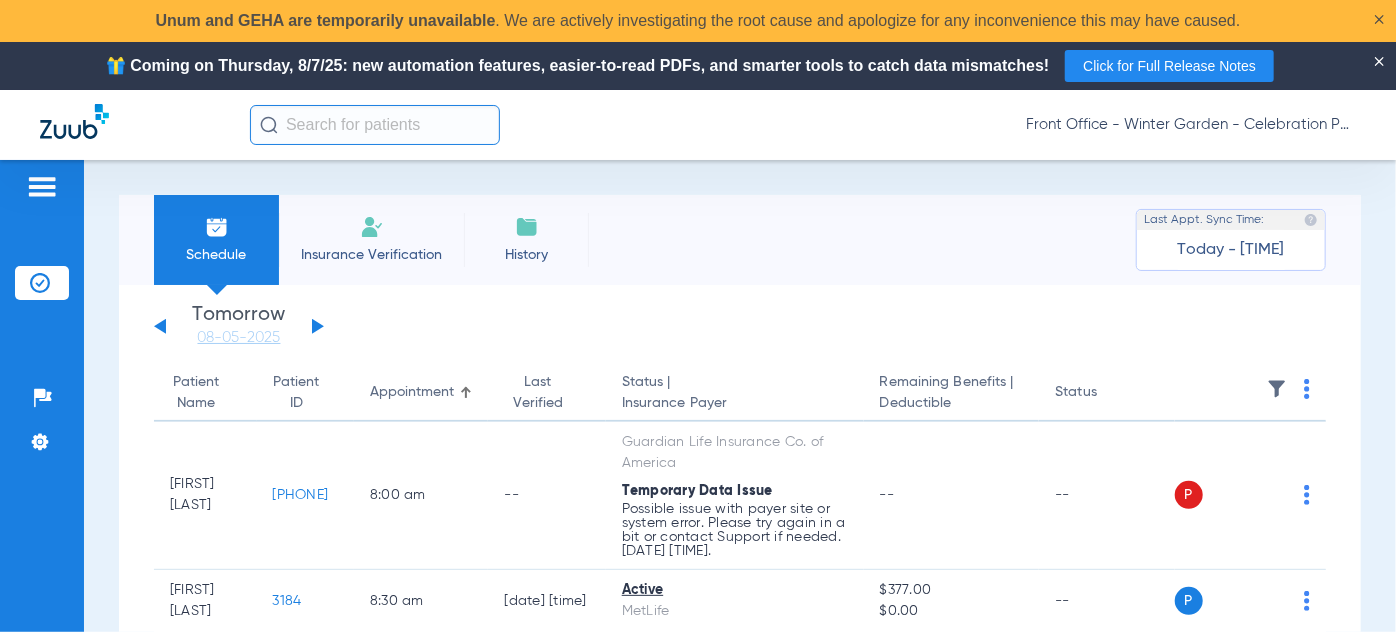 click on "Unum and GEHA are temporarily unavailable . We are actively investigating the root cause and apologize for any inconvenience this may have caused." at bounding box center [698, 21] 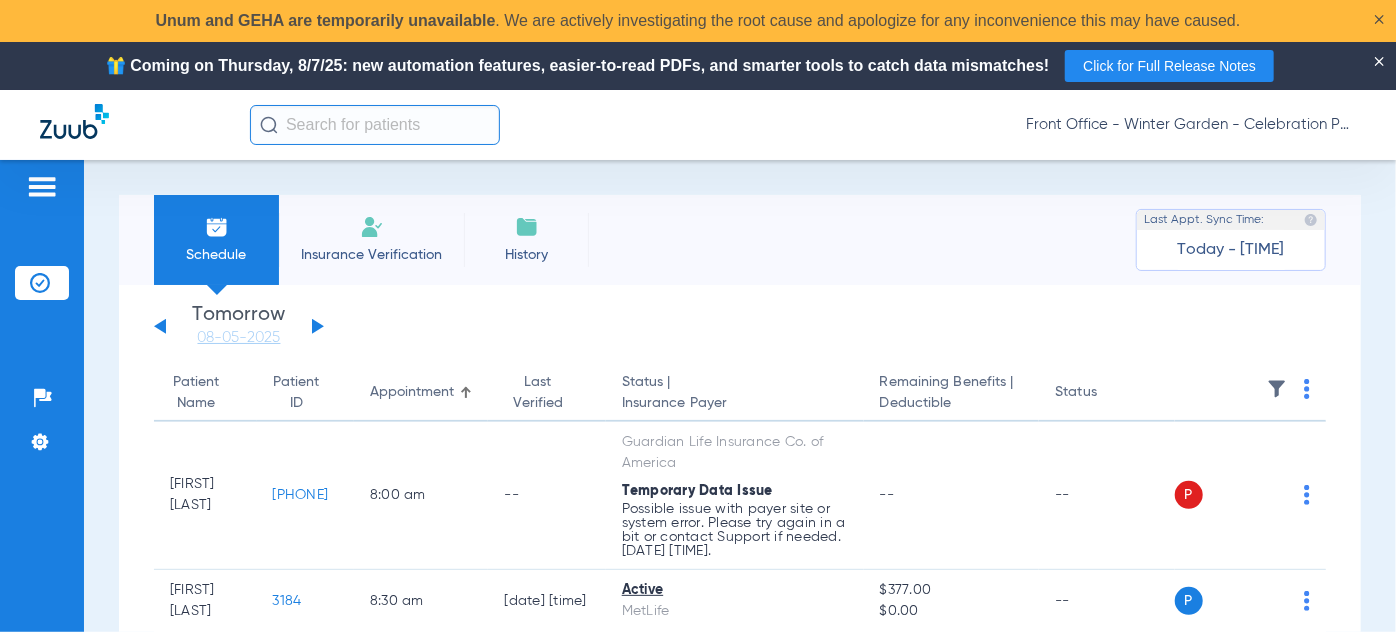 drag, startPoint x: 137, startPoint y: 55, endPoint x: 1044, endPoint y: 55, distance: 907 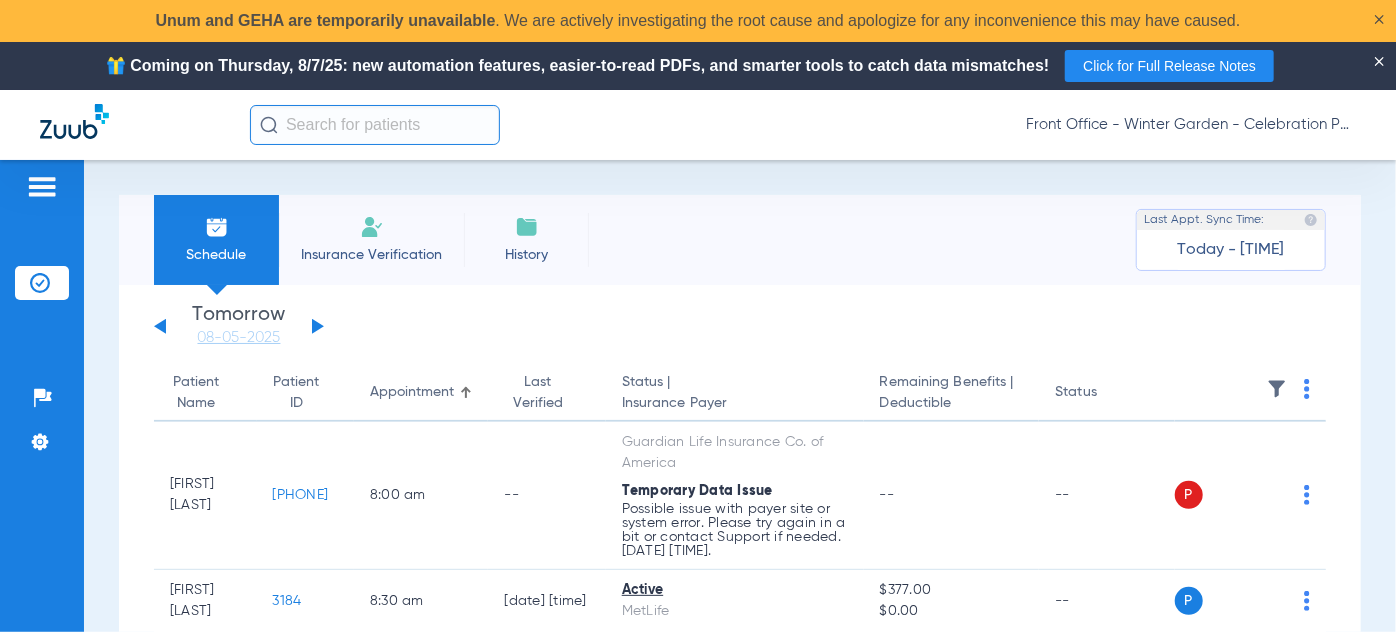 click on "🎁 Coming on Thursday, 8/7/25: new automation features, easier-to-read PDFs, and smarter tools to catch data mismatches!" at bounding box center (577, 66) 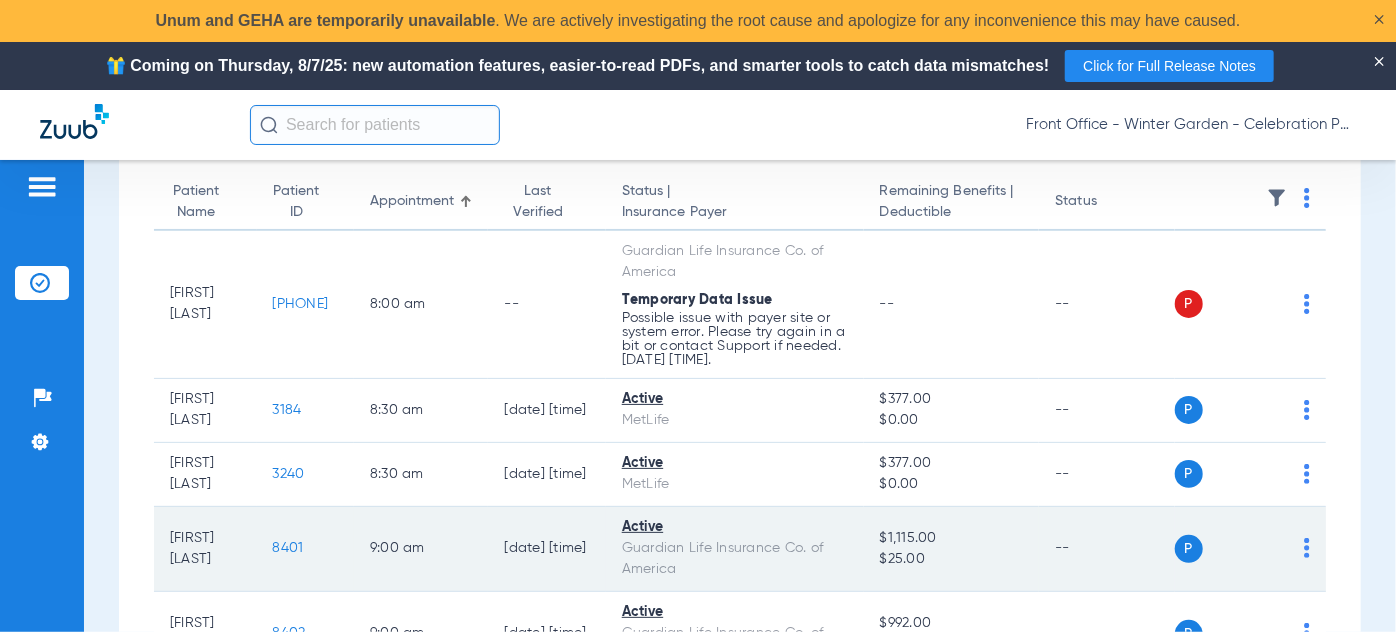 scroll, scrollTop: 0, scrollLeft: 0, axis: both 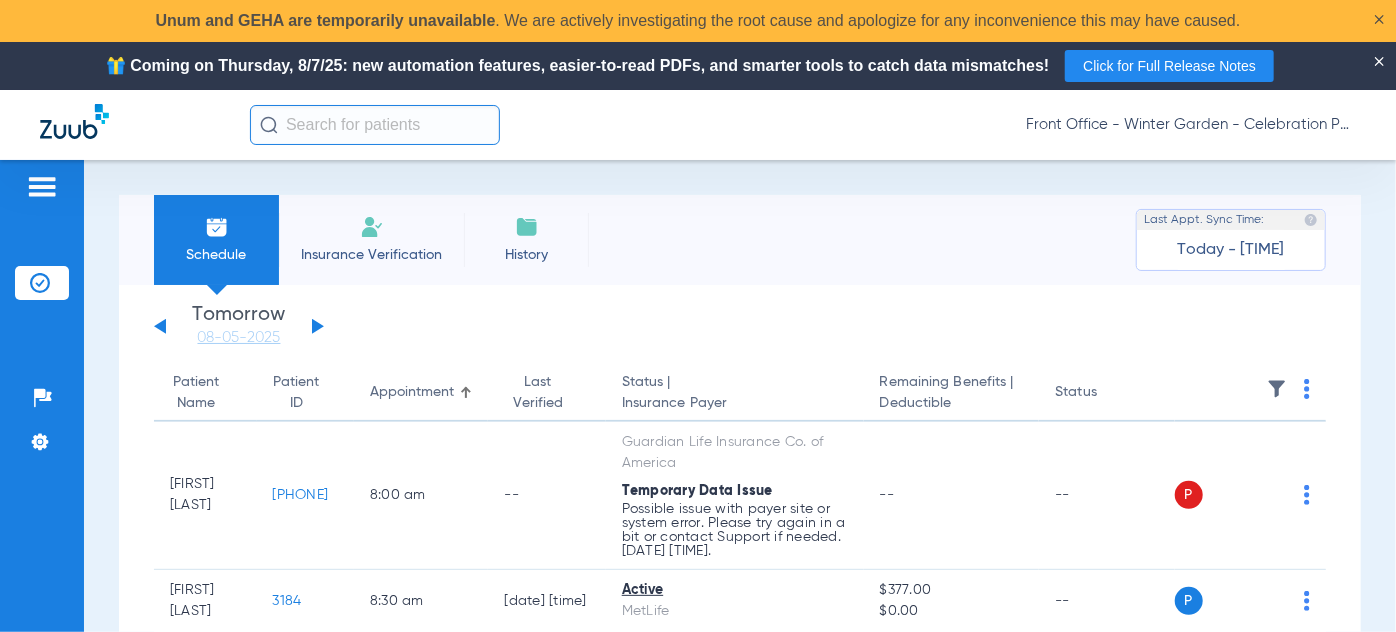 click on "Schedule Insurance Verification History  Last Appt. Sync Time:   Today - 08:46 AM" 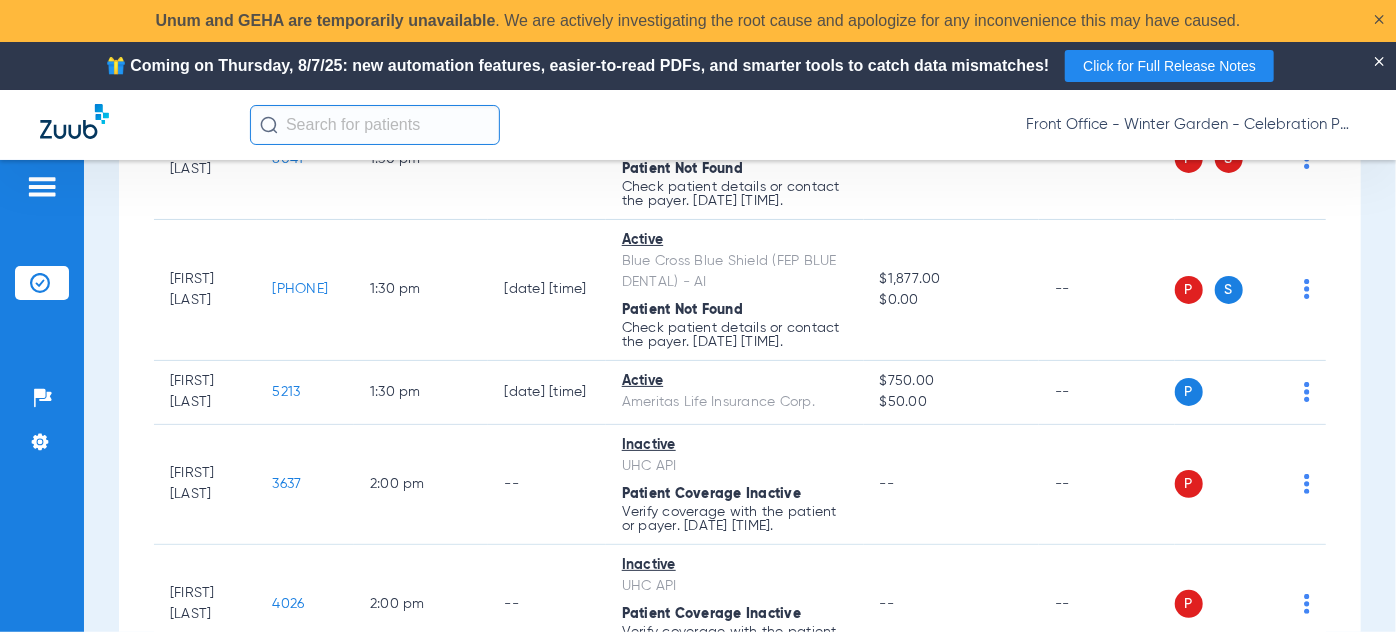 scroll, scrollTop: 1727, scrollLeft: 0, axis: vertical 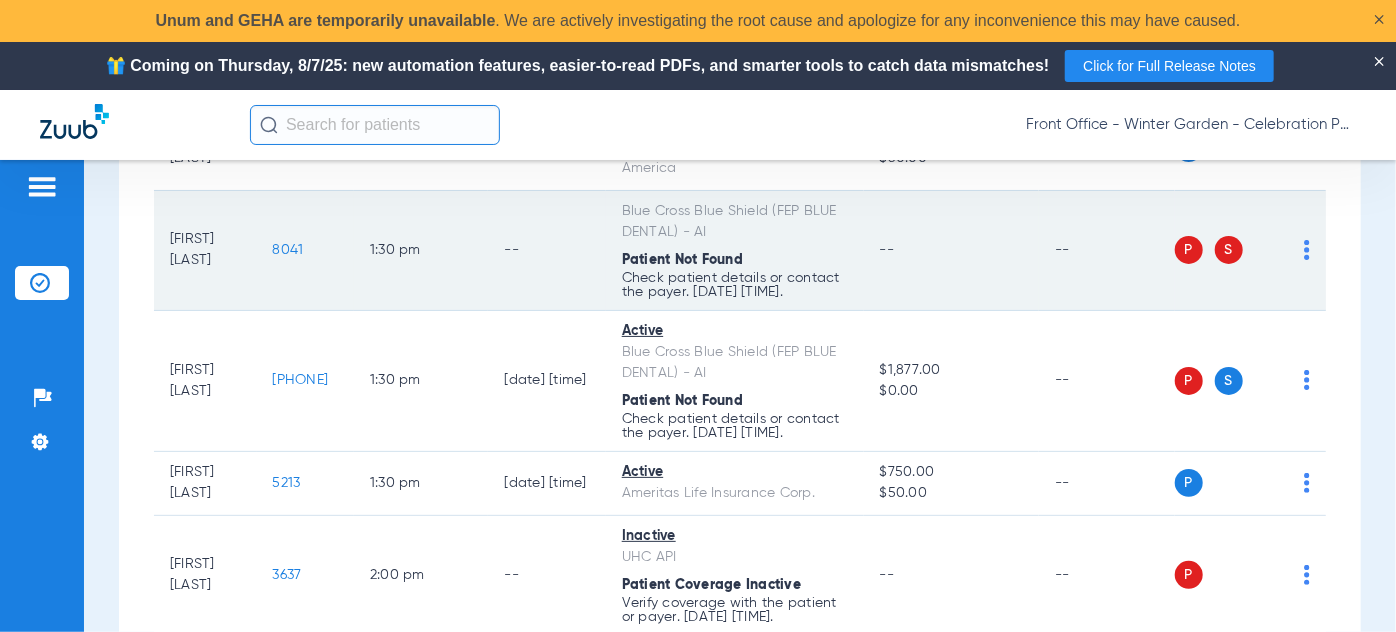 click on "--" 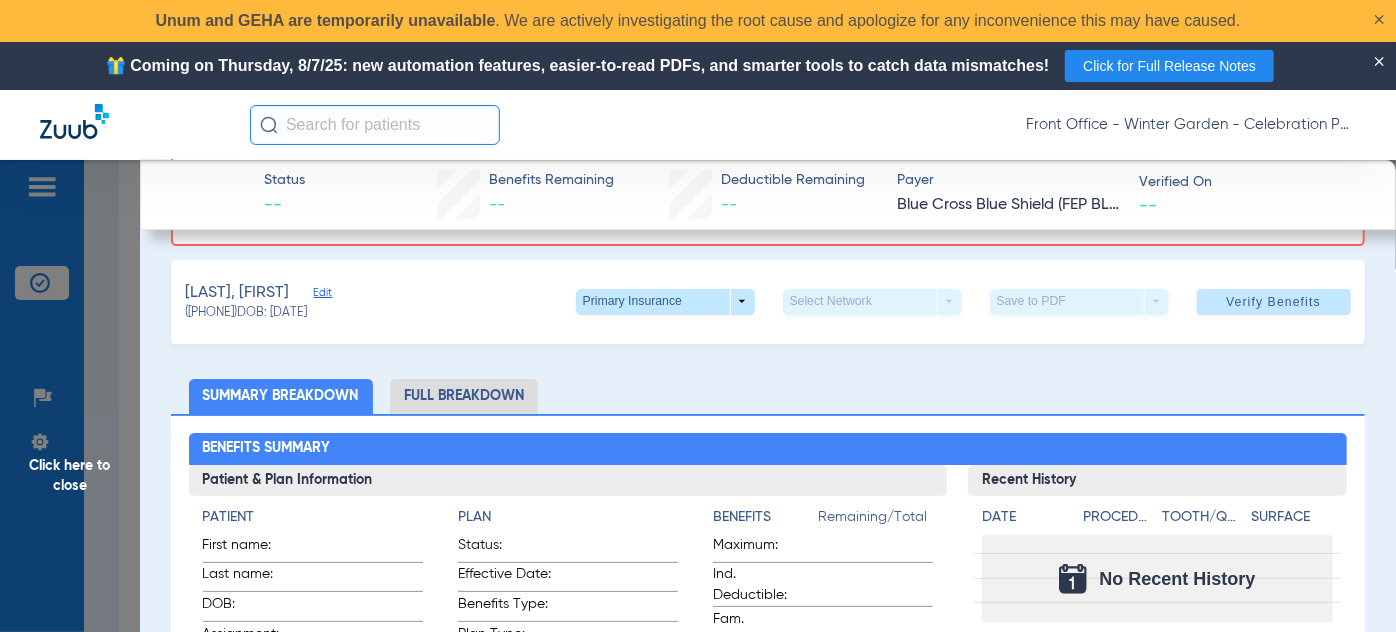 scroll, scrollTop: 90, scrollLeft: 0, axis: vertical 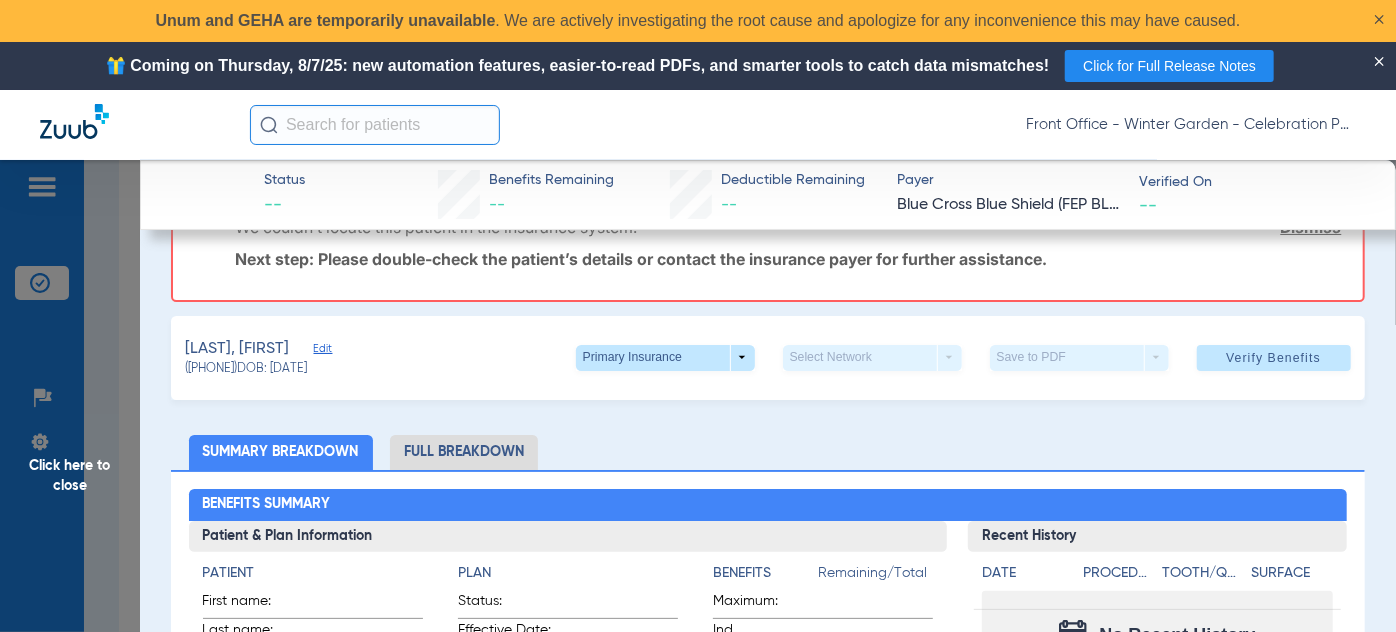 click on "Edit" 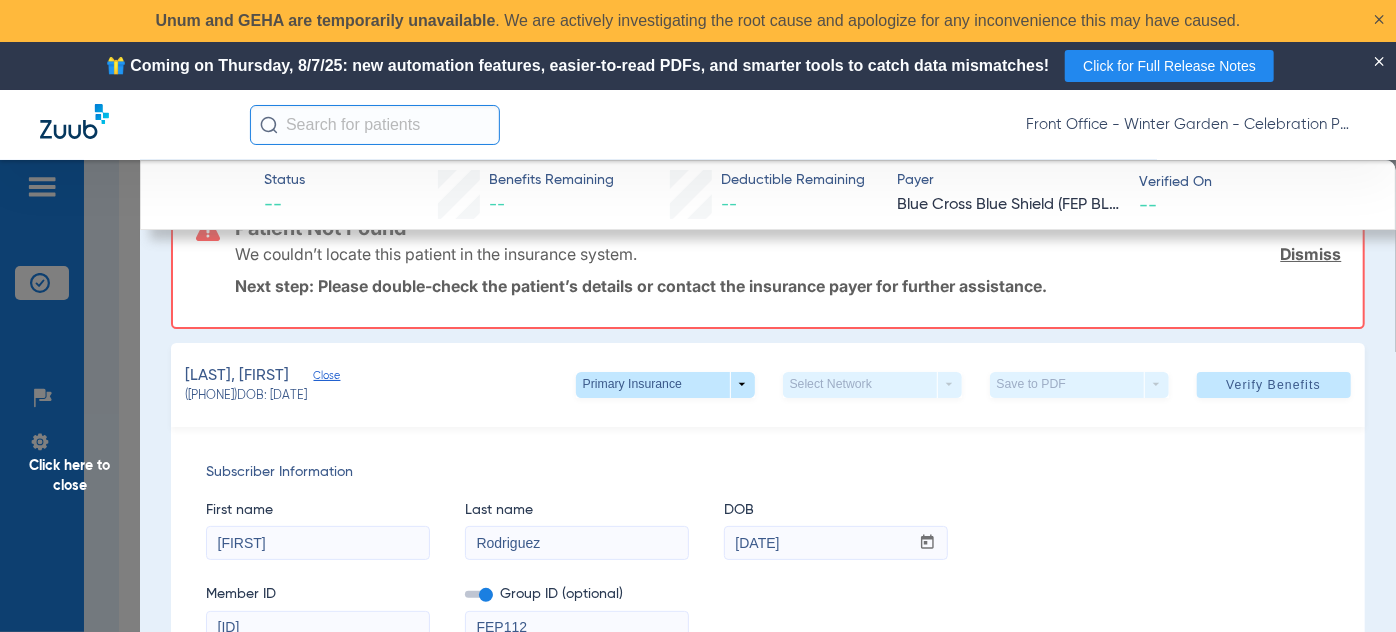 scroll, scrollTop: 0, scrollLeft: 0, axis: both 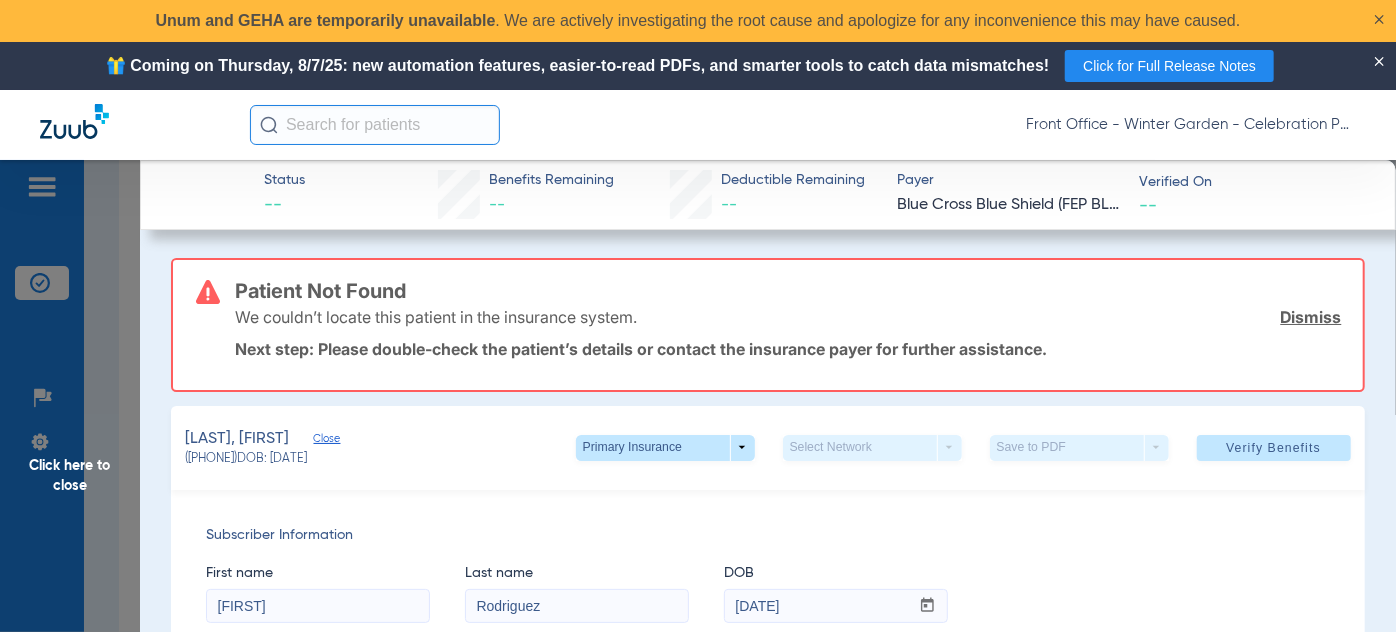 click on "Close" 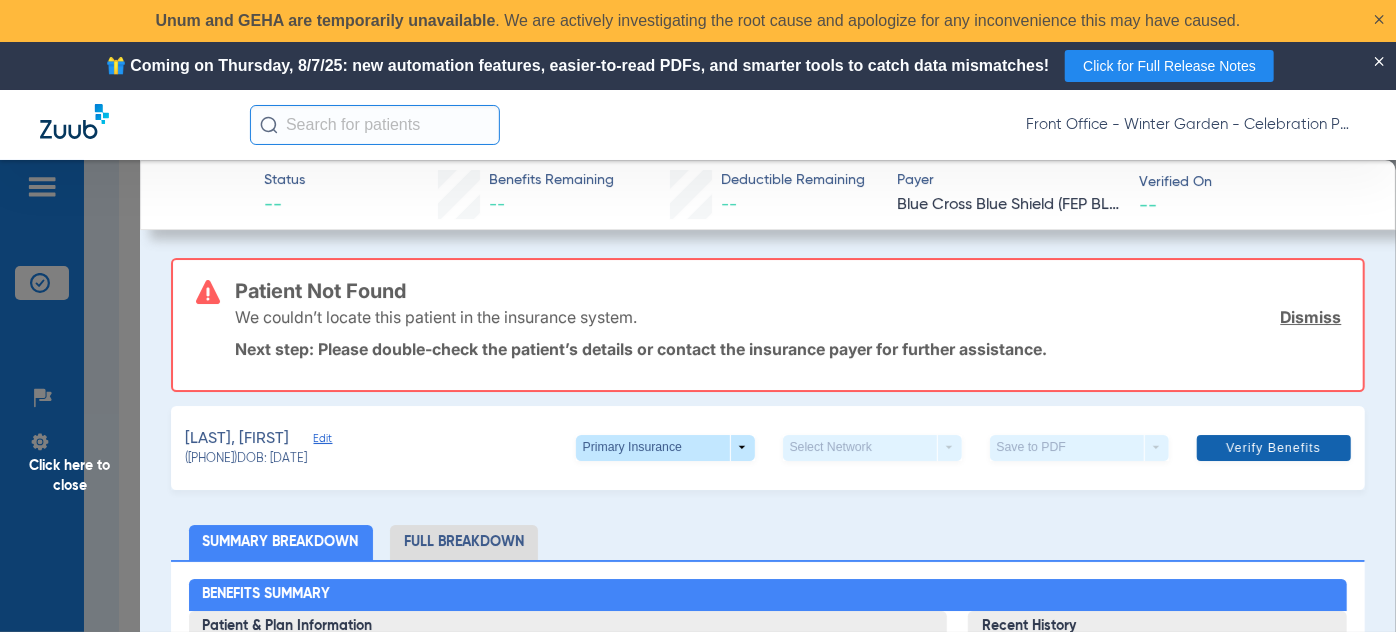 click on "Verify Benefits" 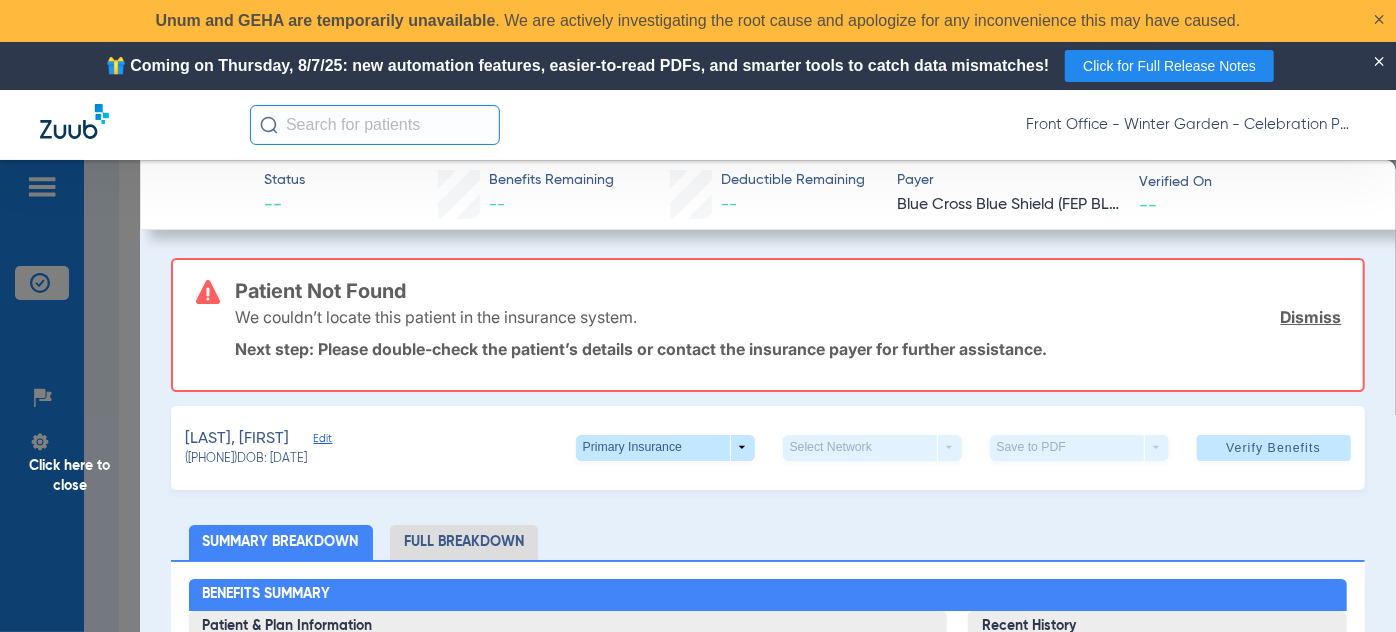 scroll, scrollTop: 0, scrollLeft: 0, axis: both 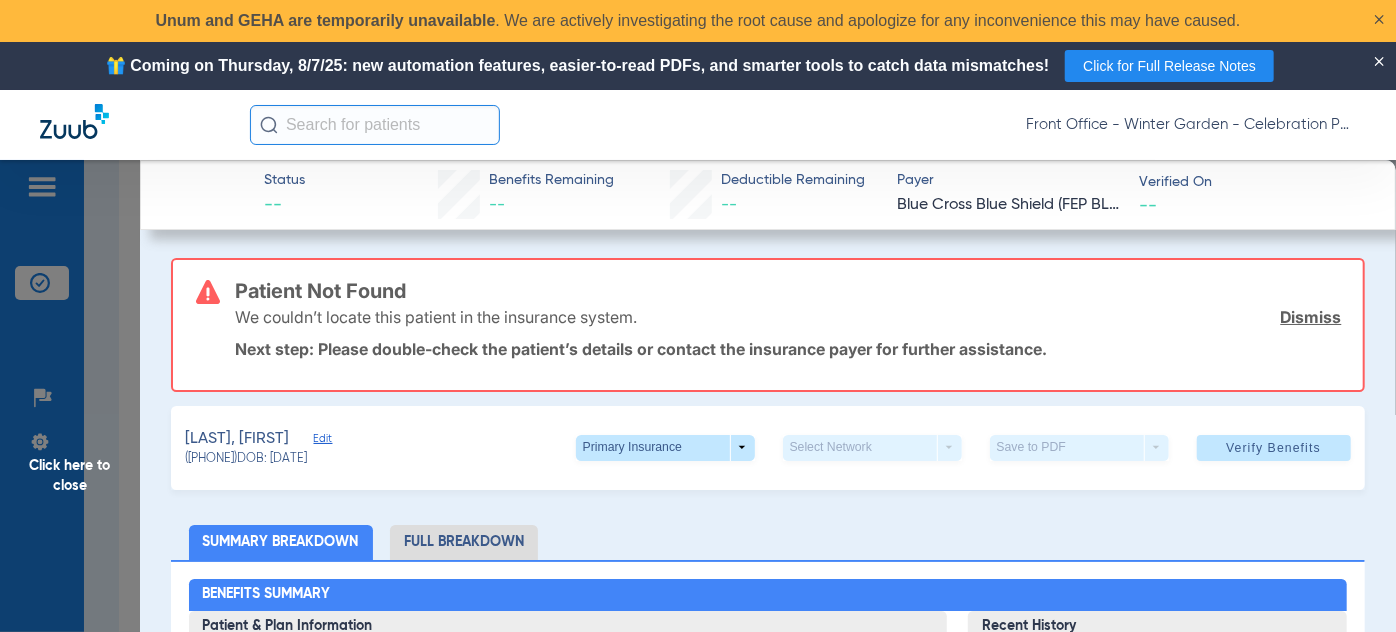 drag, startPoint x: 80, startPoint y: 446, endPoint x: 89, endPoint y: 436, distance: 13.453624 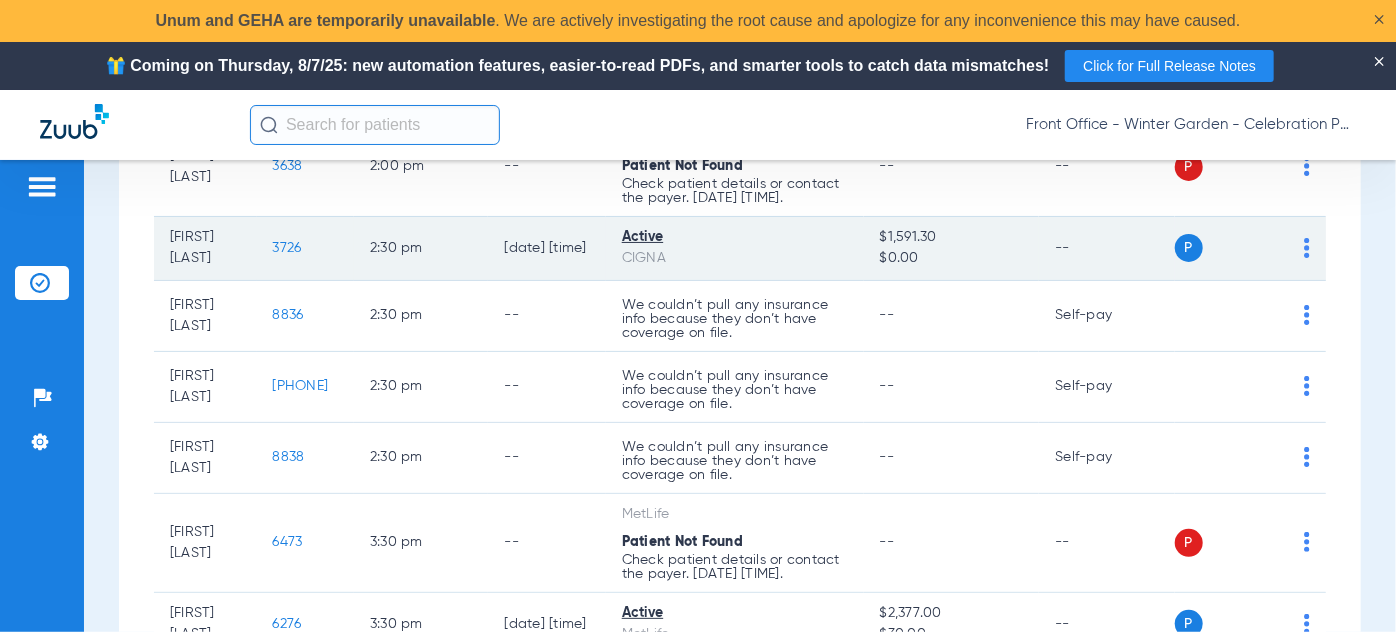 scroll, scrollTop: 2454, scrollLeft: 0, axis: vertical 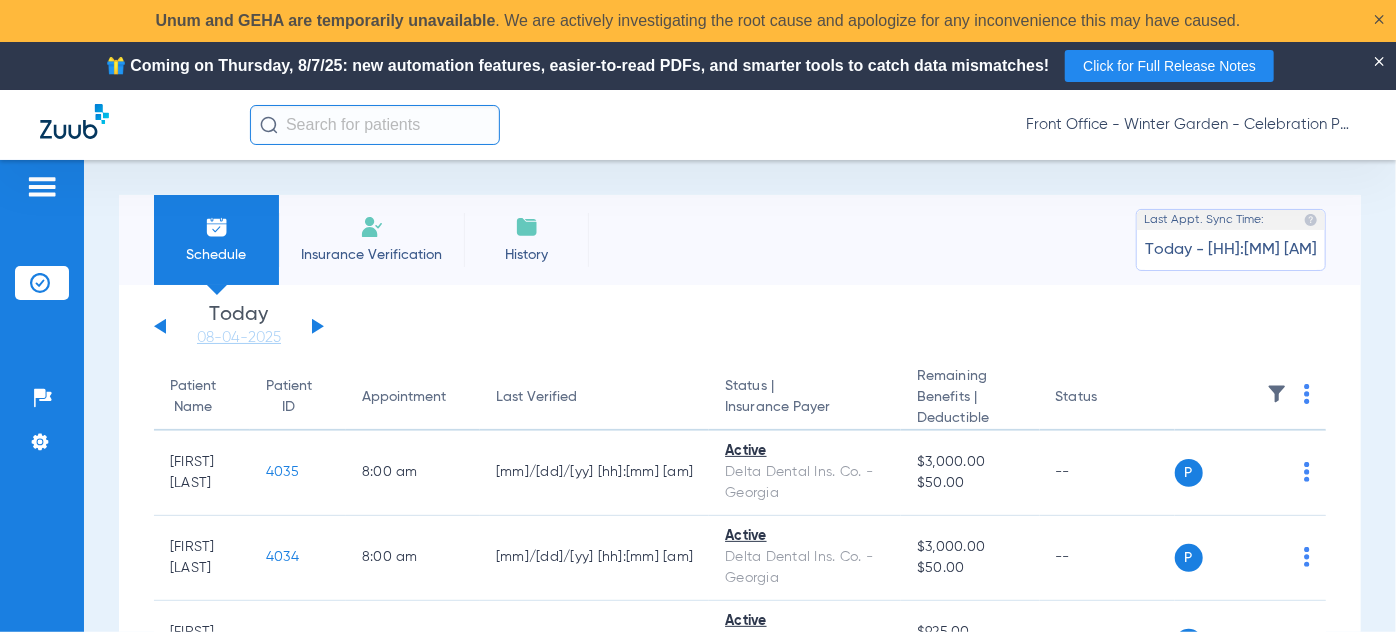 click 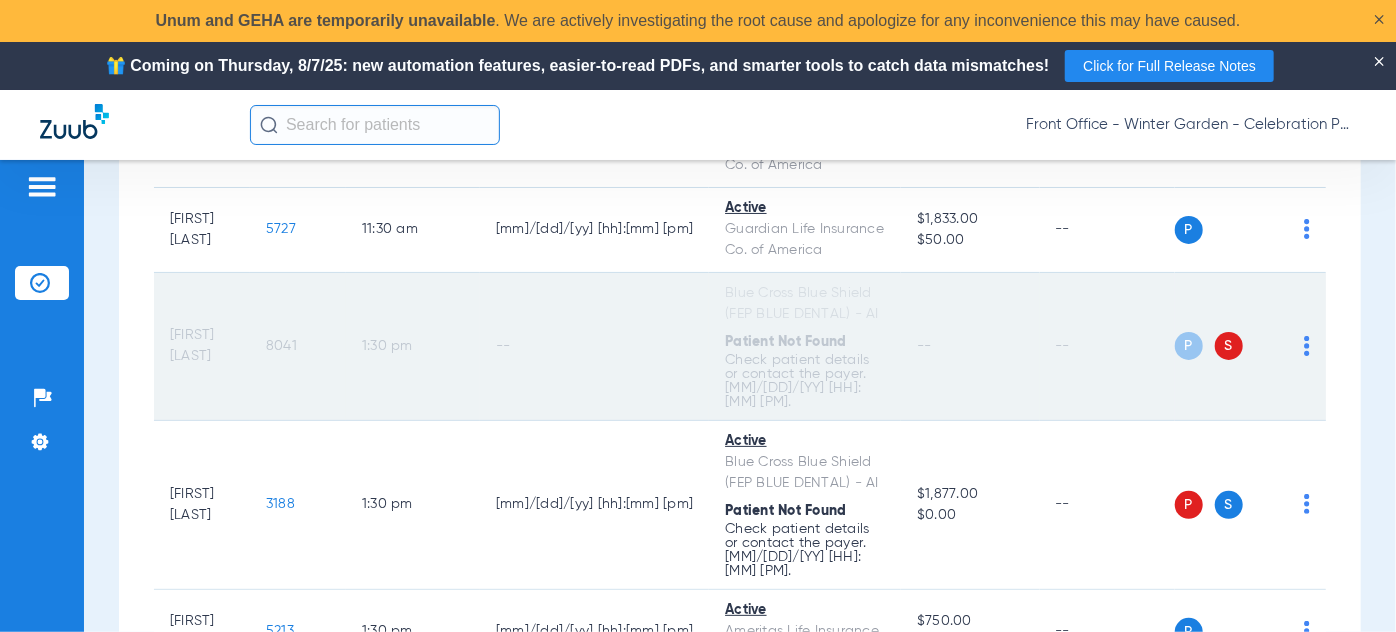 scroll, scrollTop: 1818, scrollLeft: 0, axis: vertical 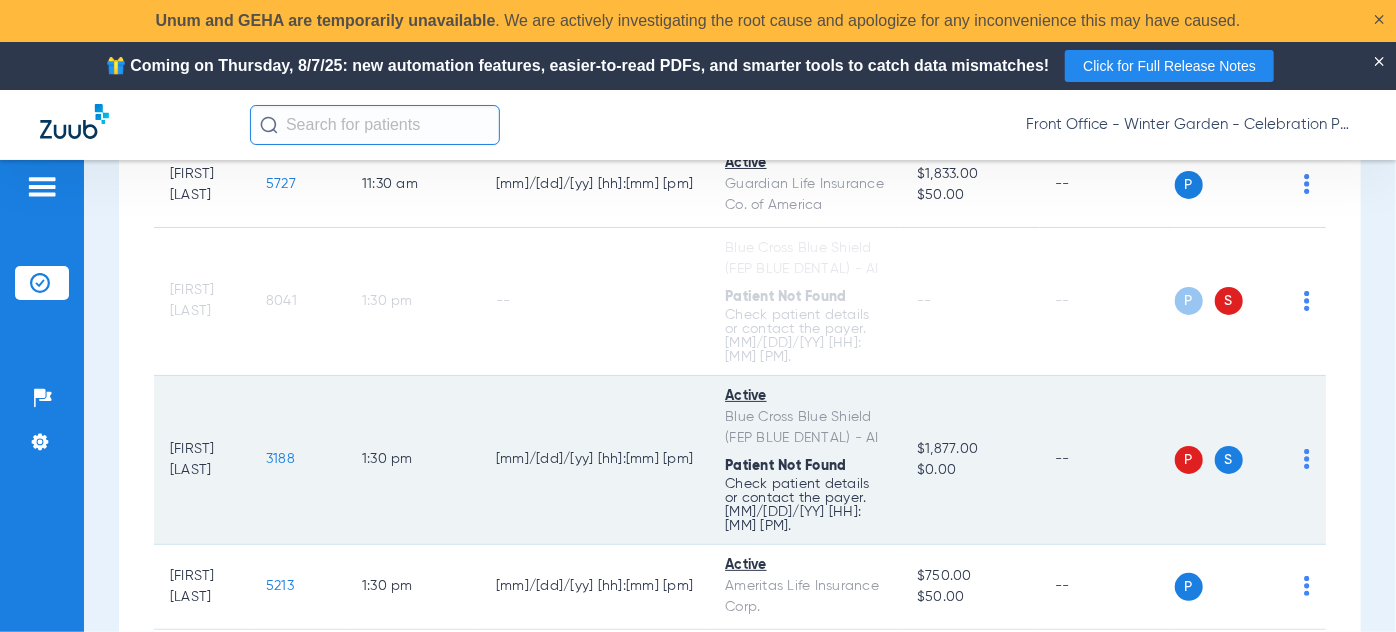 drag, startPoint x: 671, startPoint y: 335, endPoint x: 796, endPoint y: 354, distance: 126.43575 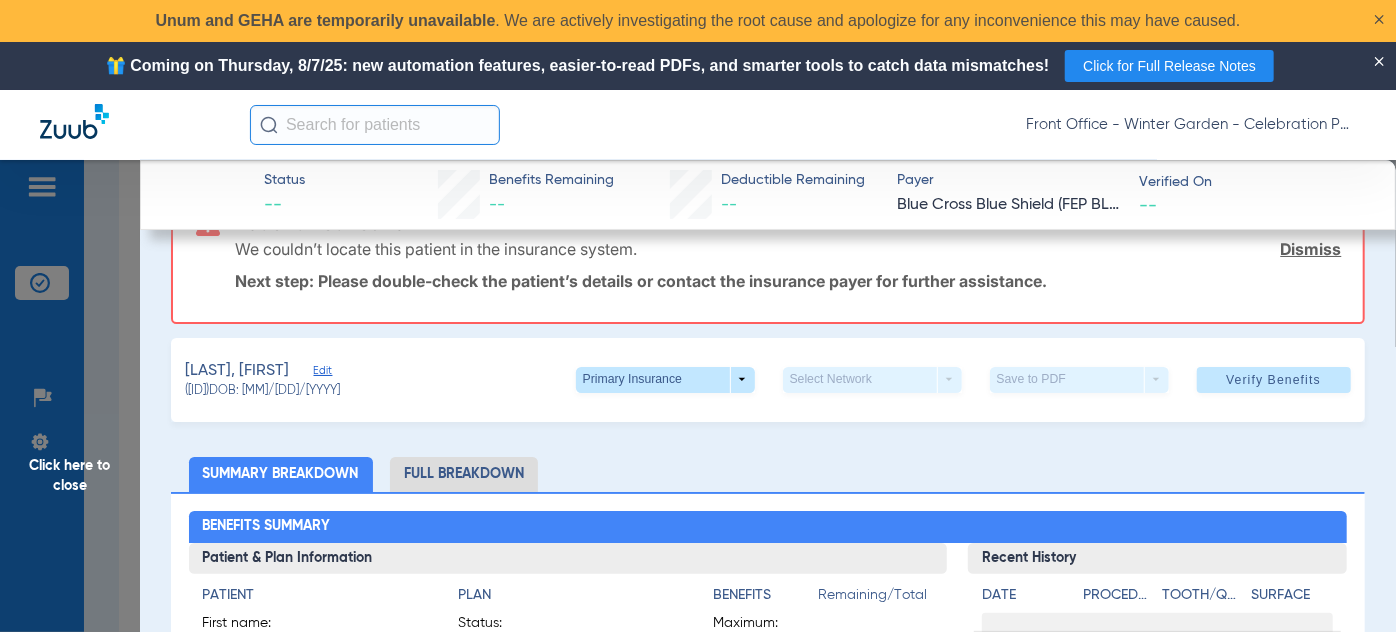scroll, scrollTop: 0, scrollLeft: 0, axis: both 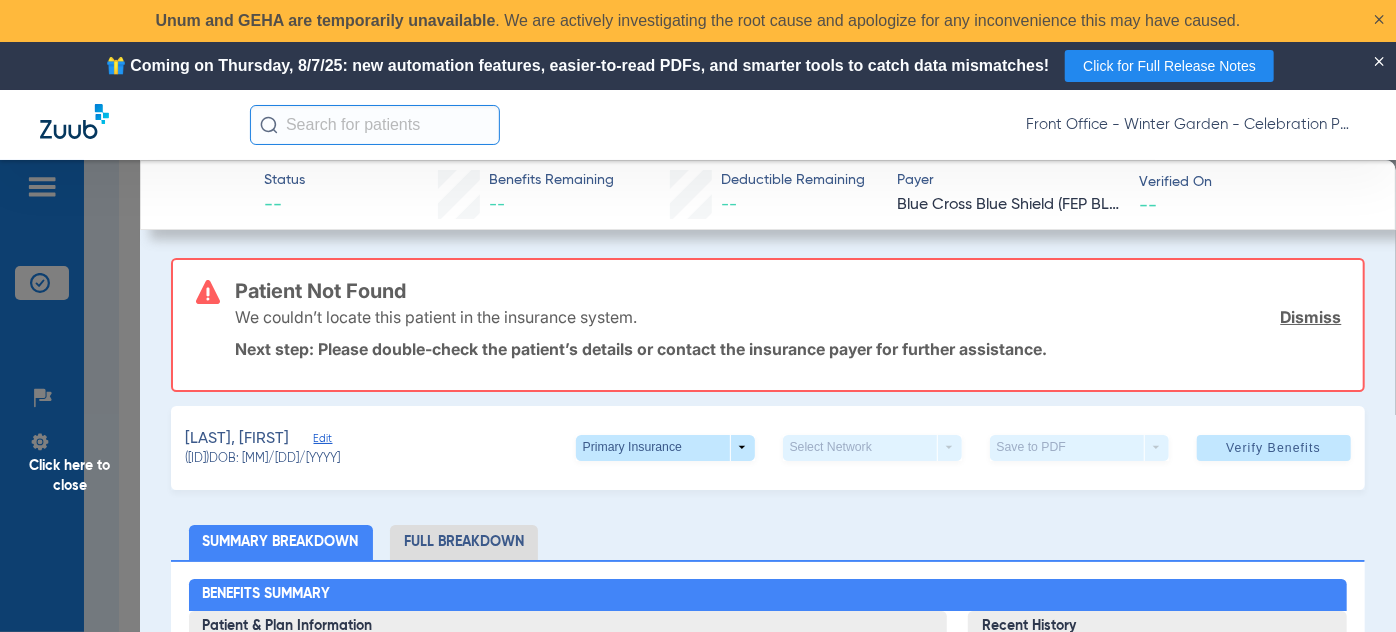 click on "Click here to close" 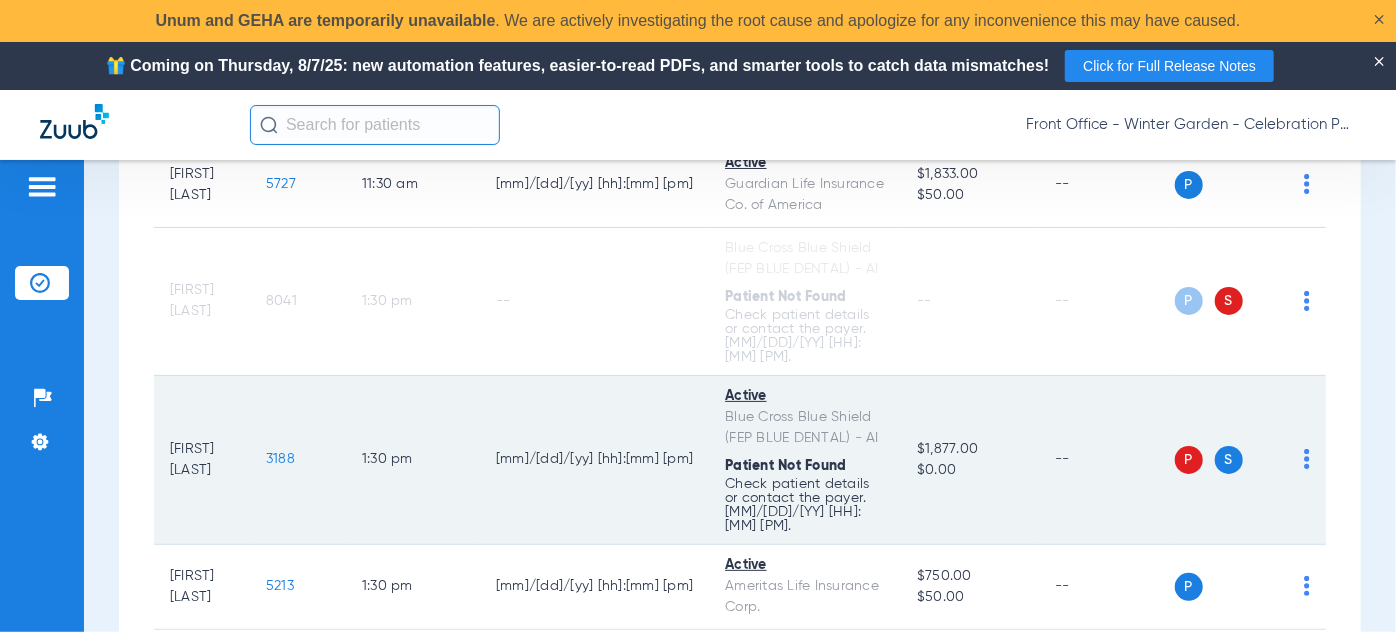 click on "3188" 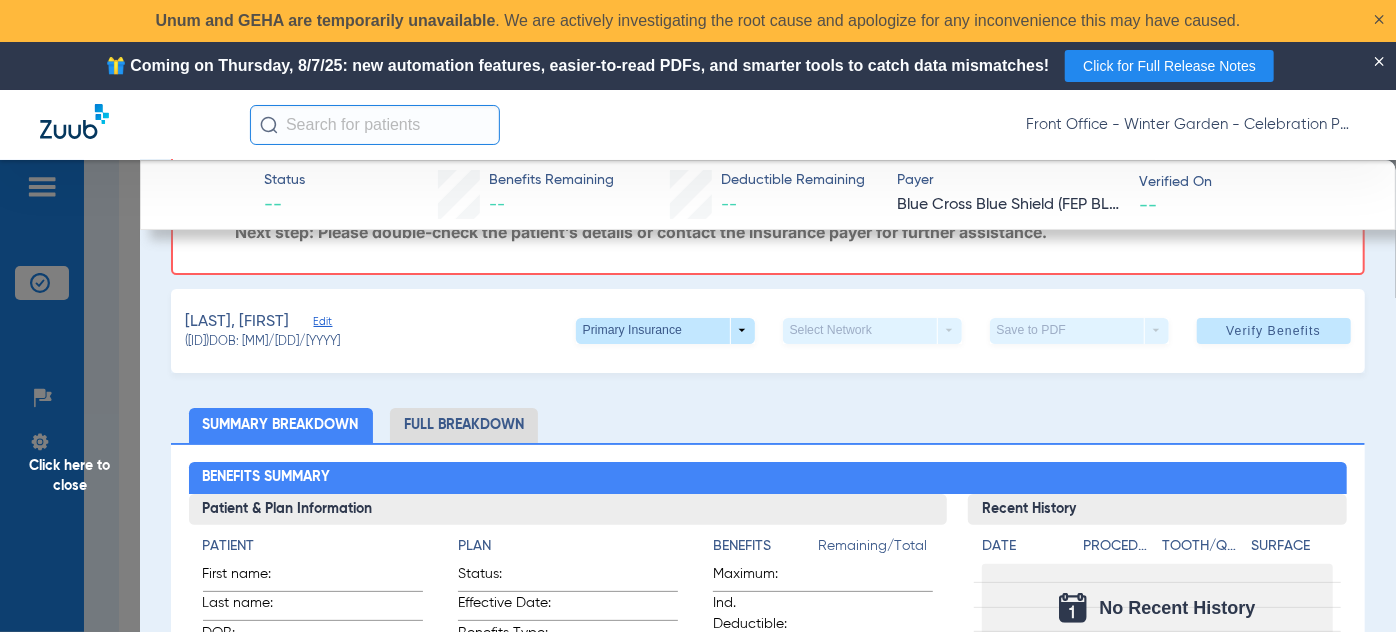 scroll, scrollTop: 90, scrollLeft: 0, axis: vertical 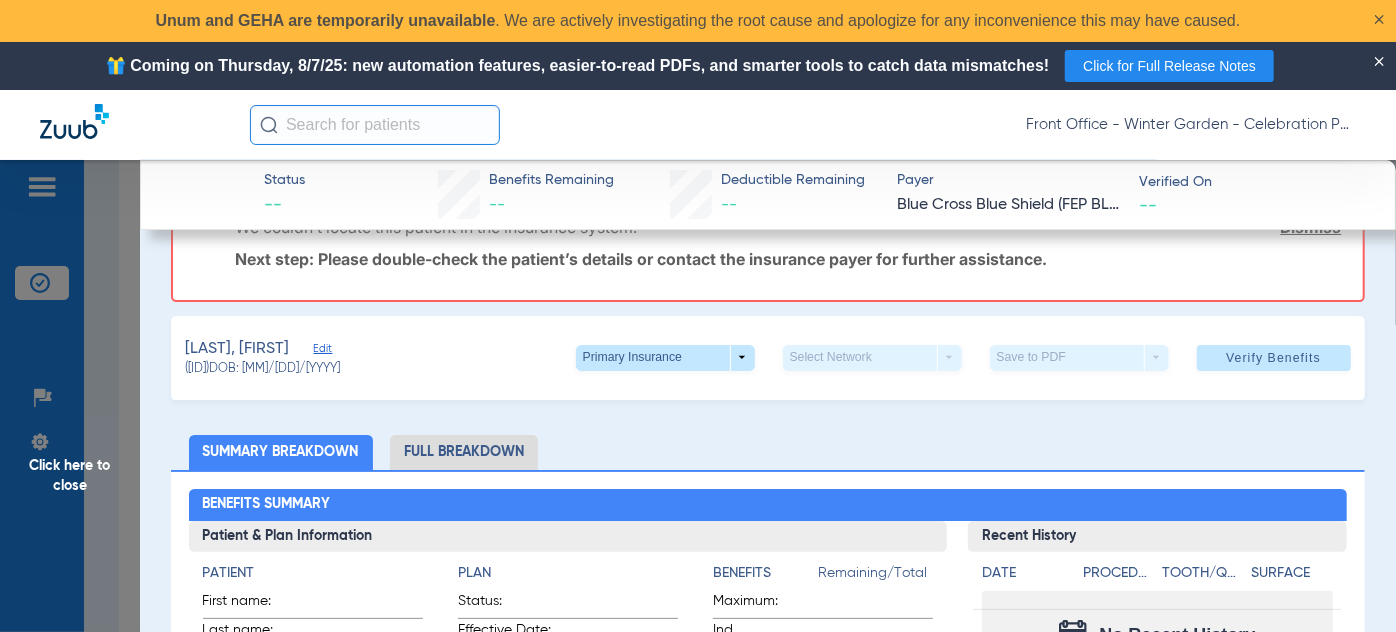 click on "[LAST], [FIRST] Edit" 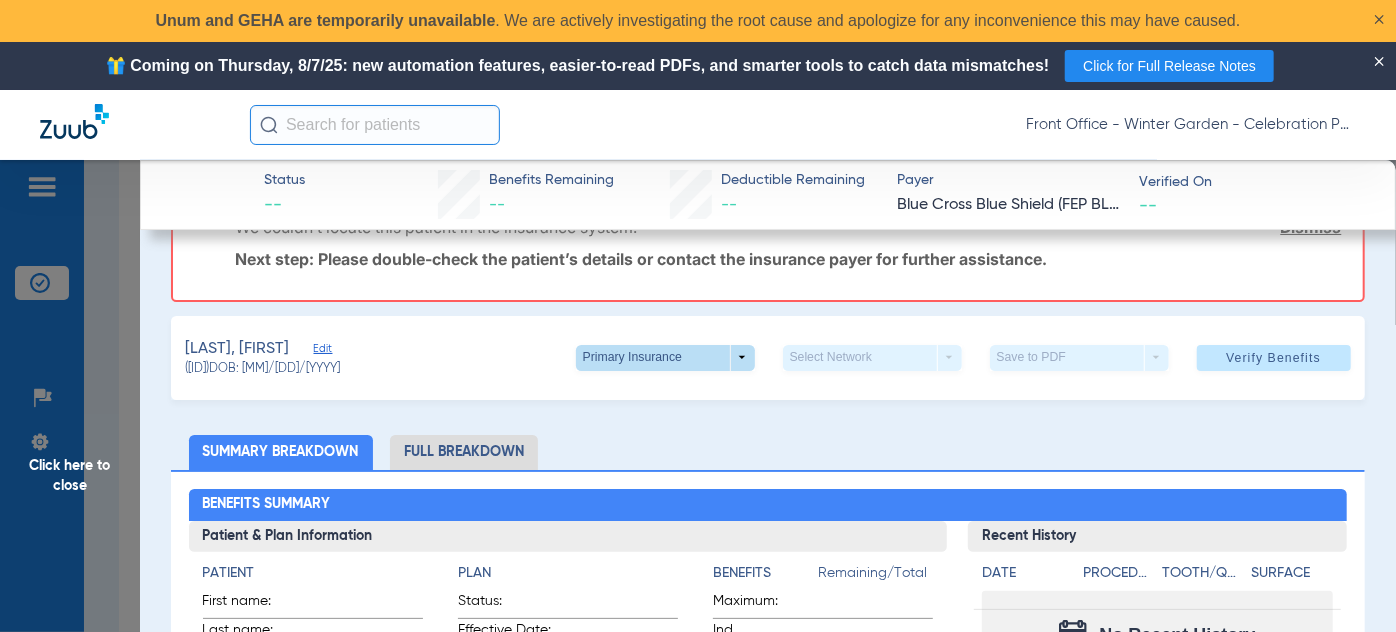 click 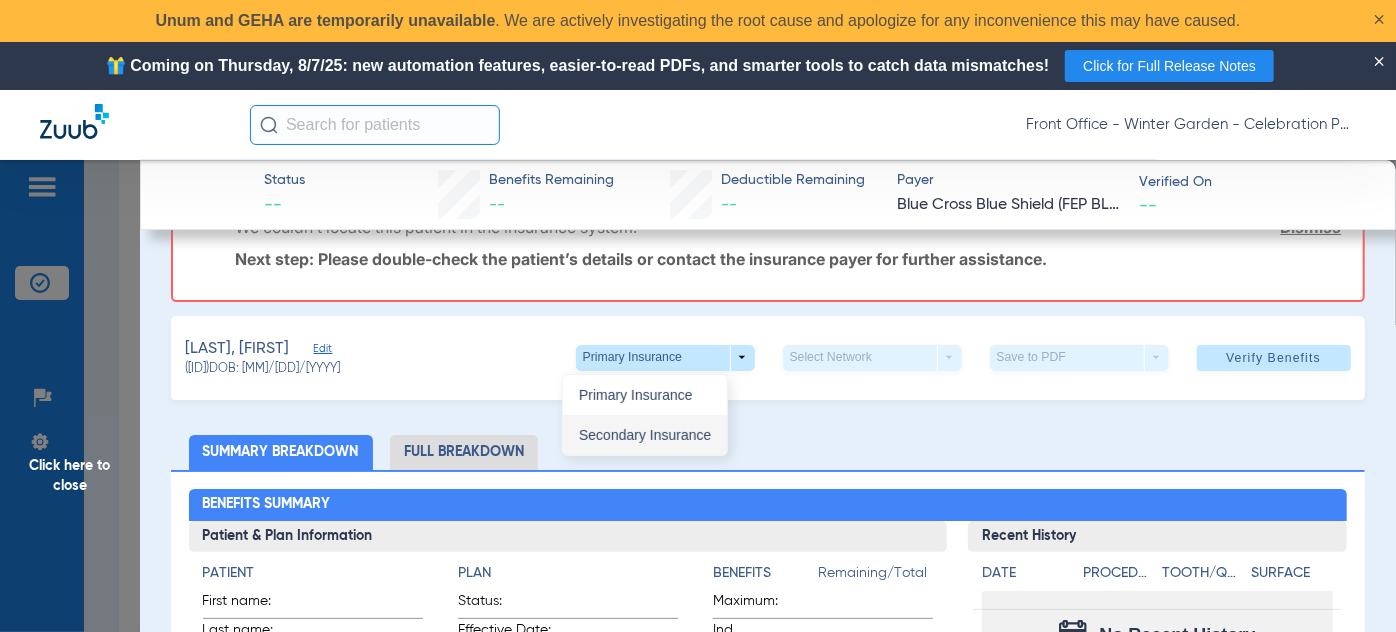 click on "Secondary Insurance" at bounding box center (645, 435) 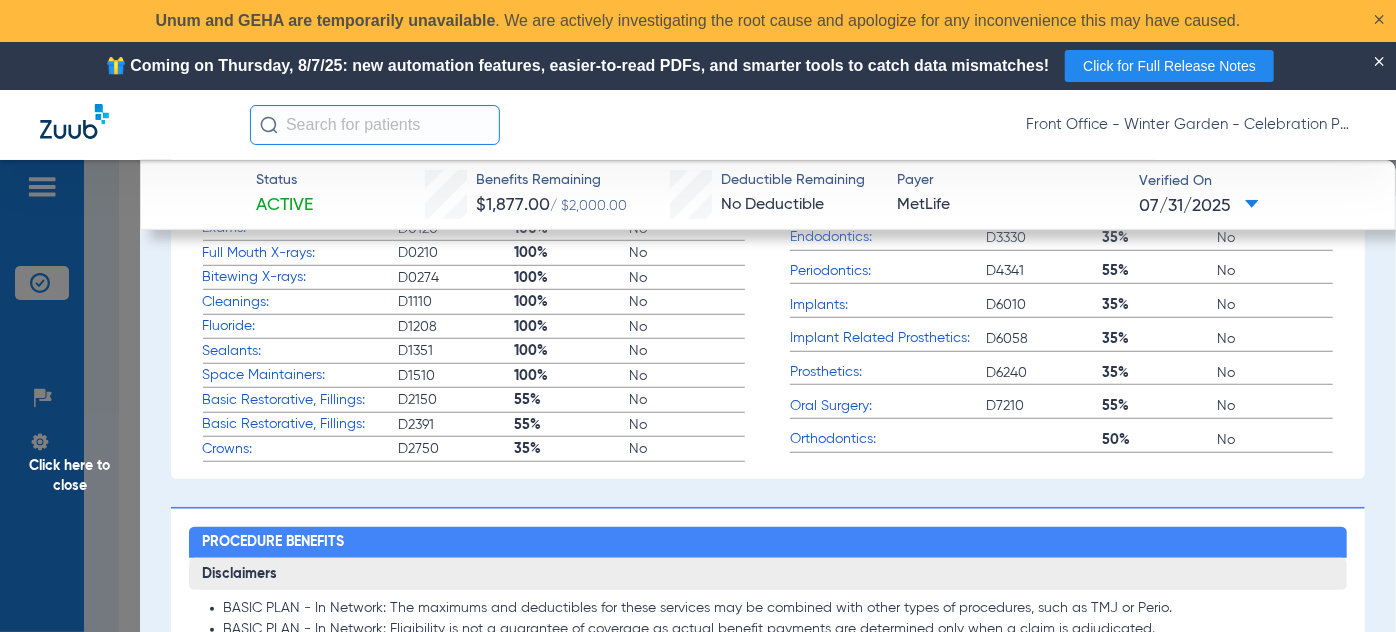 scroll, scrollTop: 0, scrollLeft: 0, axis: both 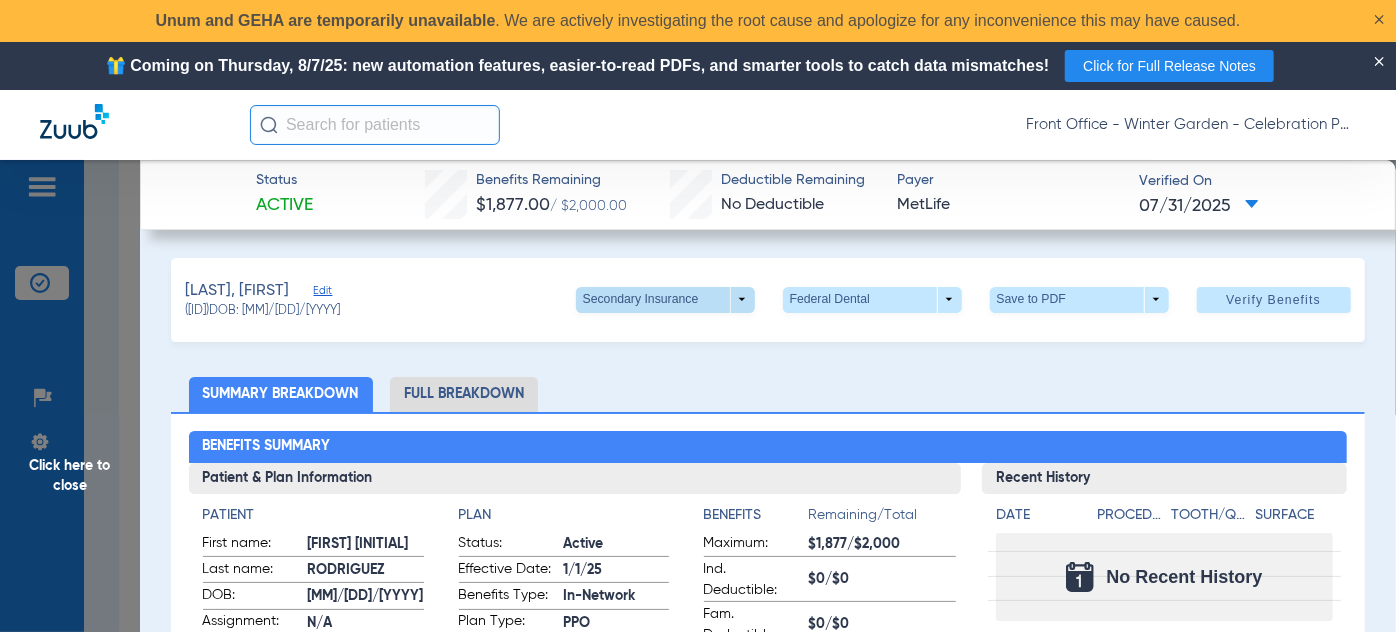click 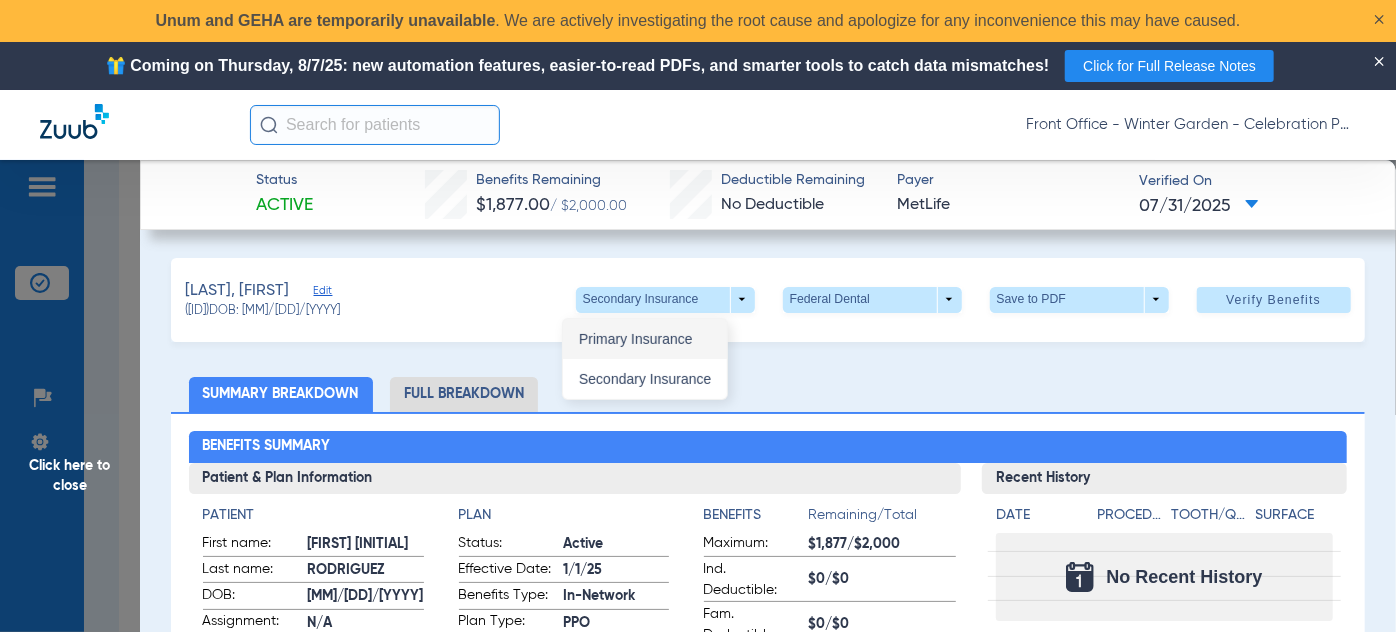 click on "Primary Insurance" at bounding box center (645, 339) 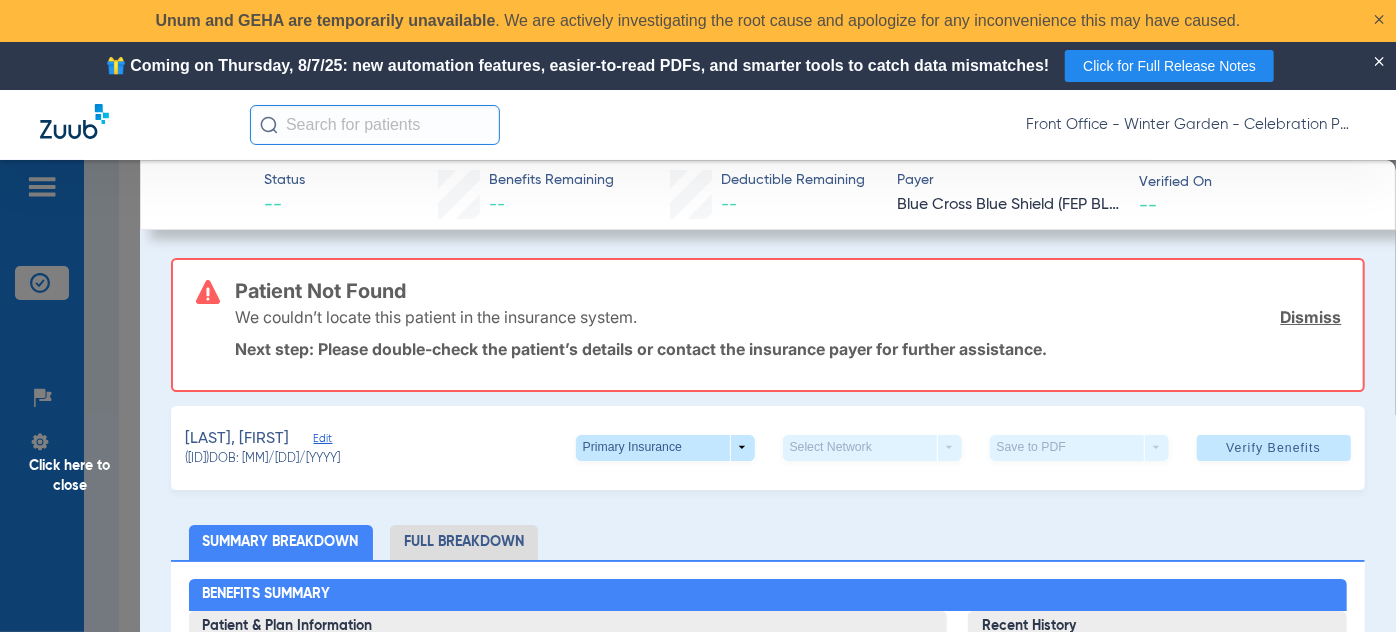 click on "Click here to close" 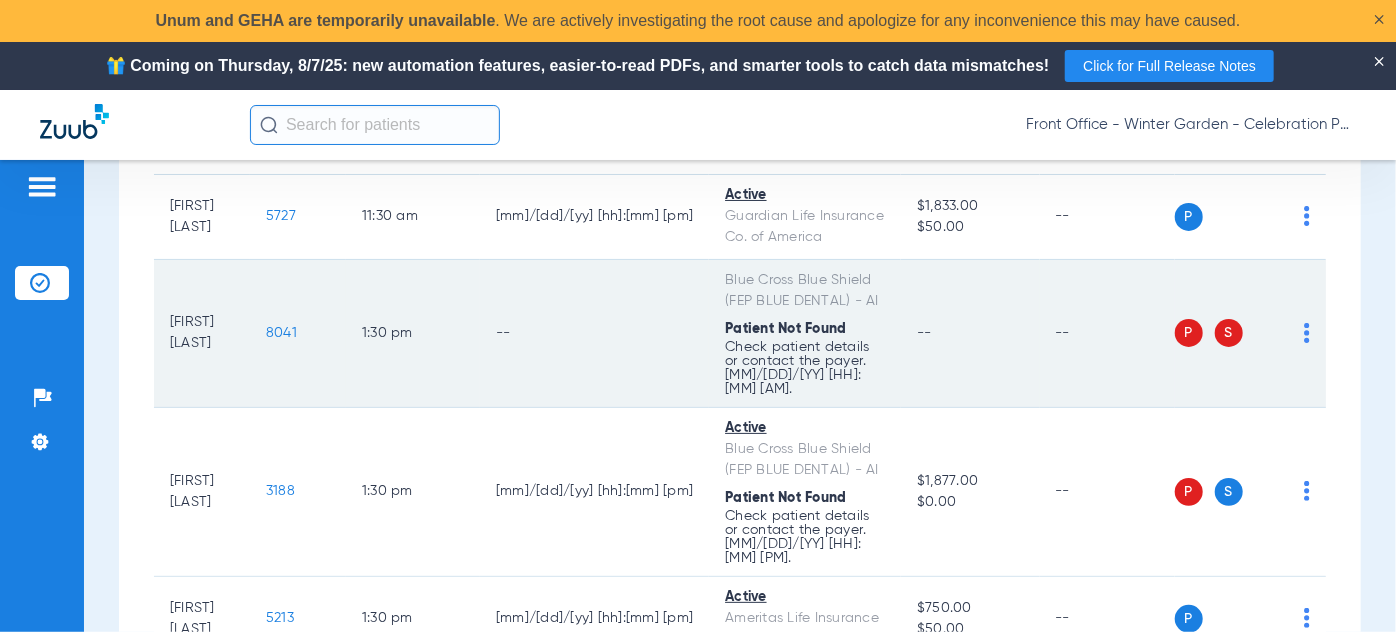 scroll, scrollTop: 1818, scrollLeft: 0, axis: vertical 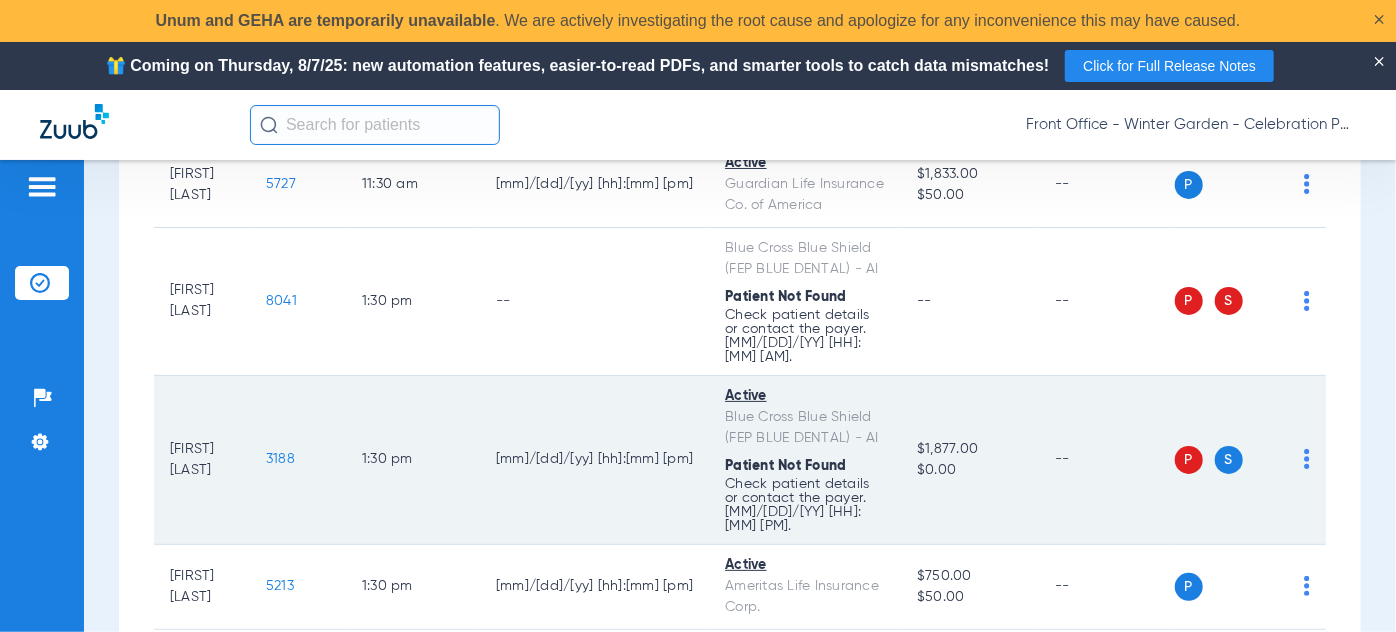 click on "3188" 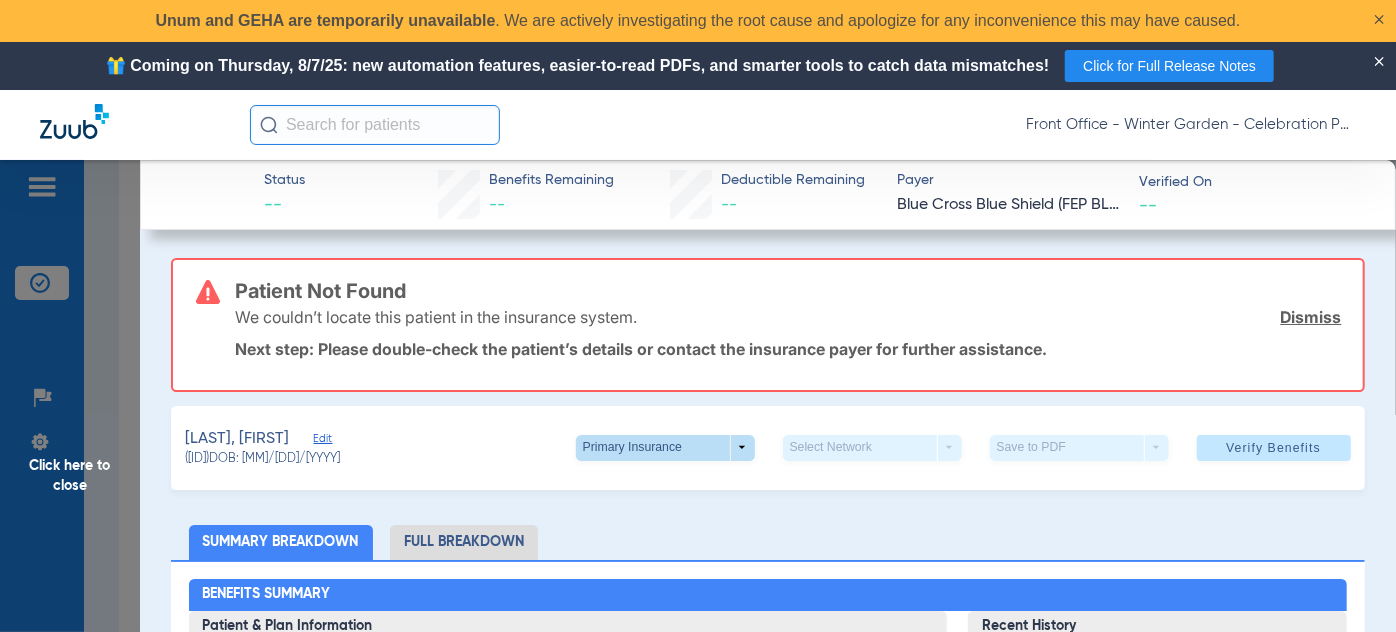 click 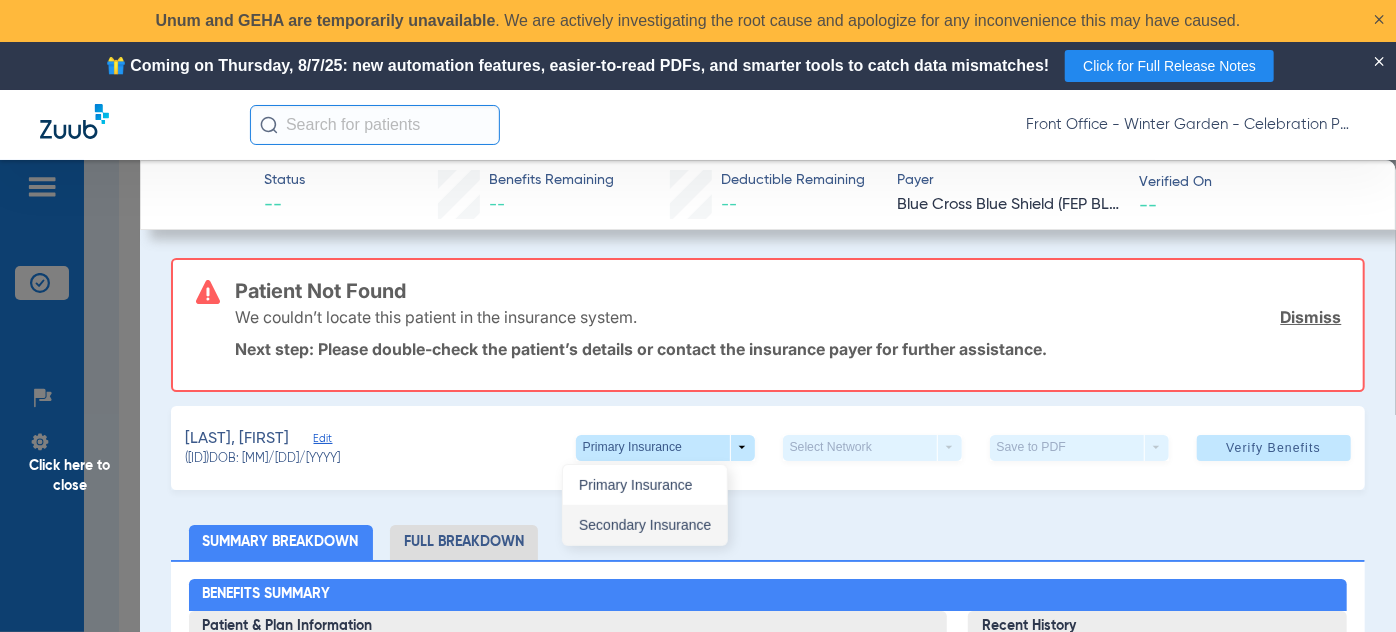 click on "Secondary Insurance" at bounding box center (645, 525) 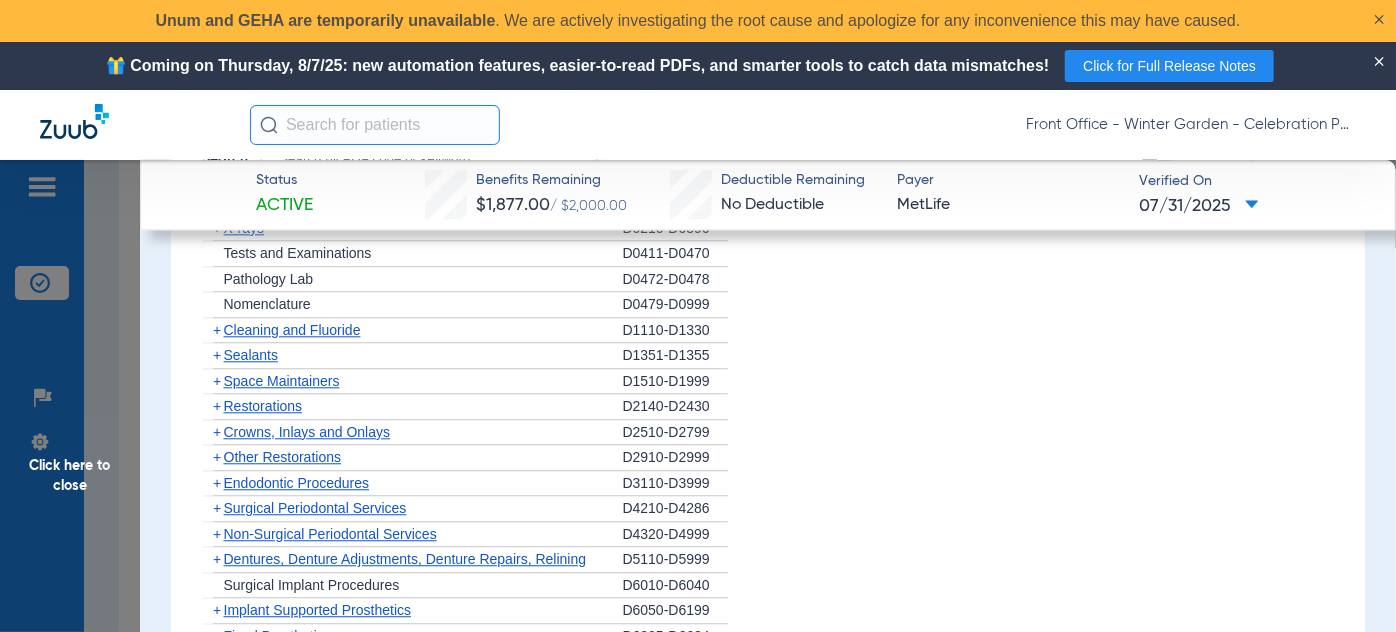 scroll, scrollTop: 2272, scrollLeft: 0, axis: vertical 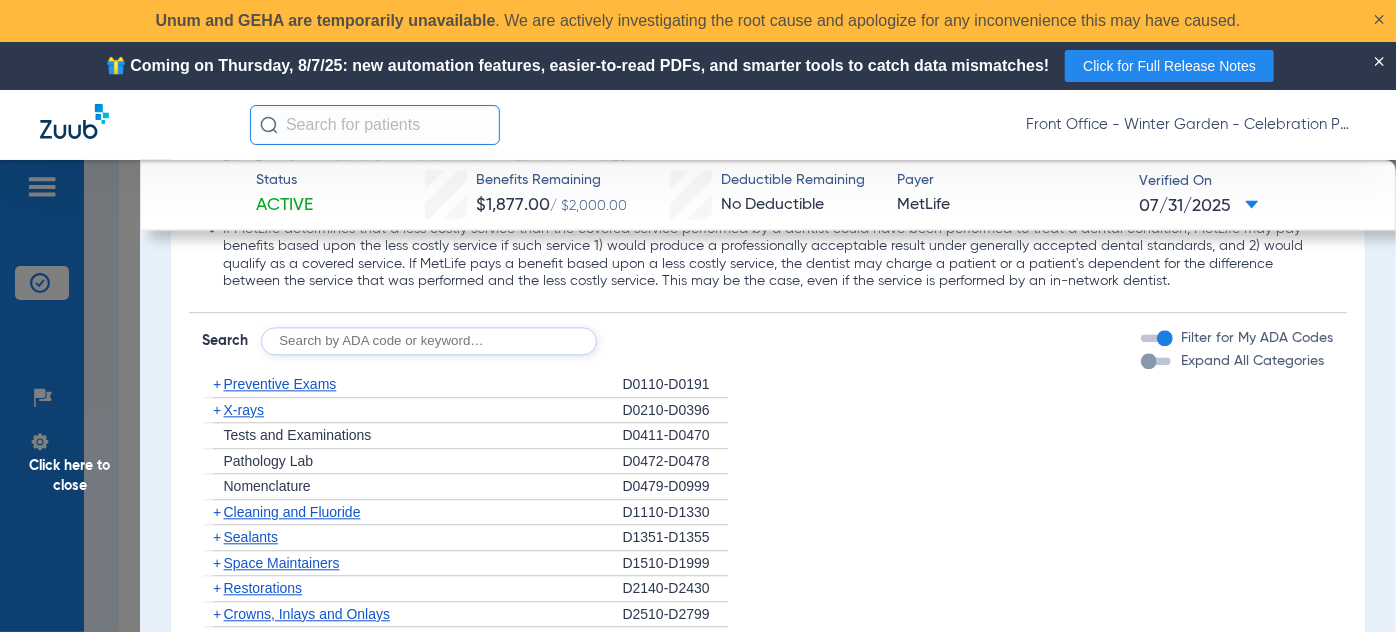 click on "X-rays" 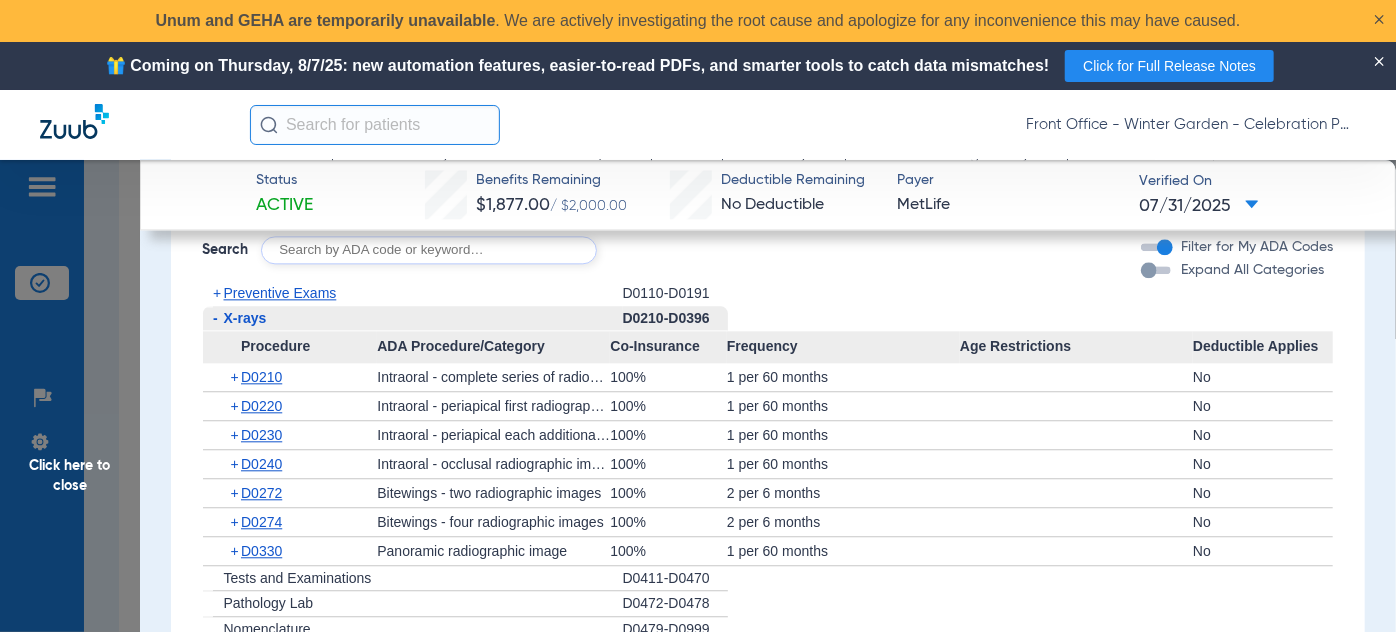 scroll, scrollTop: 2454, scrollLeft: 0, axis: vertical 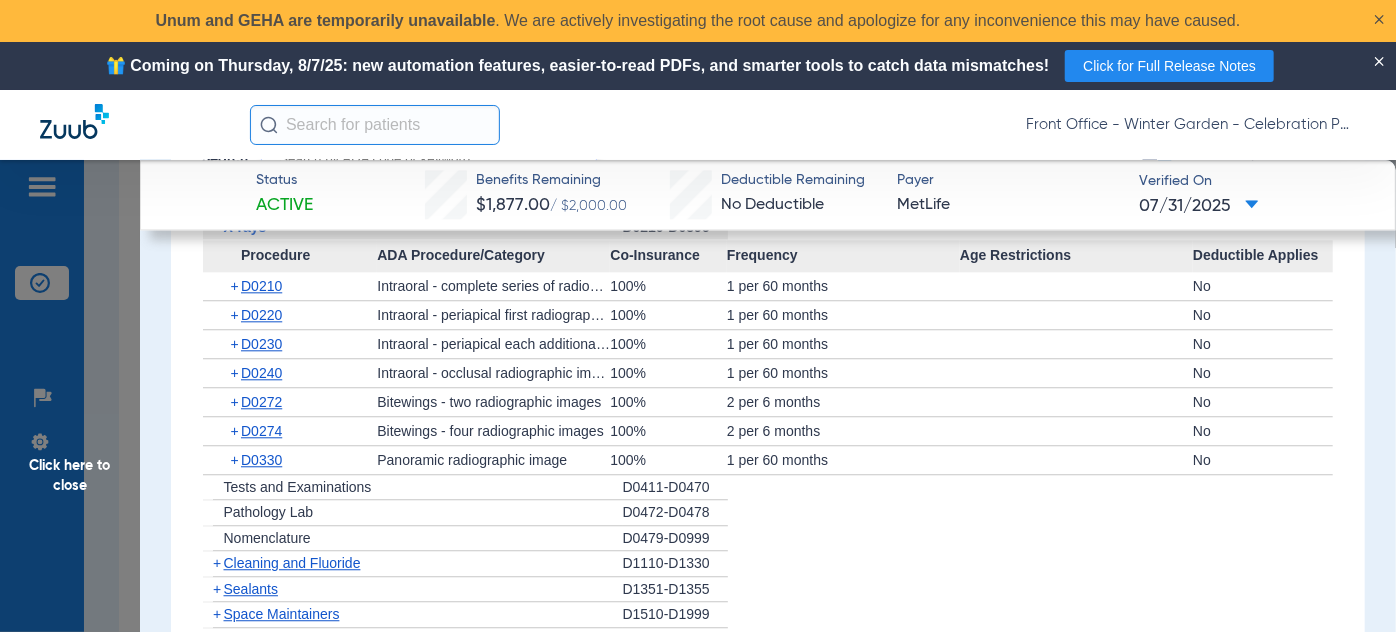 drag, startPoint x: 827, startPoint y: 399, endPoint x: 675, endPoint y: 394, distance: 152.08221 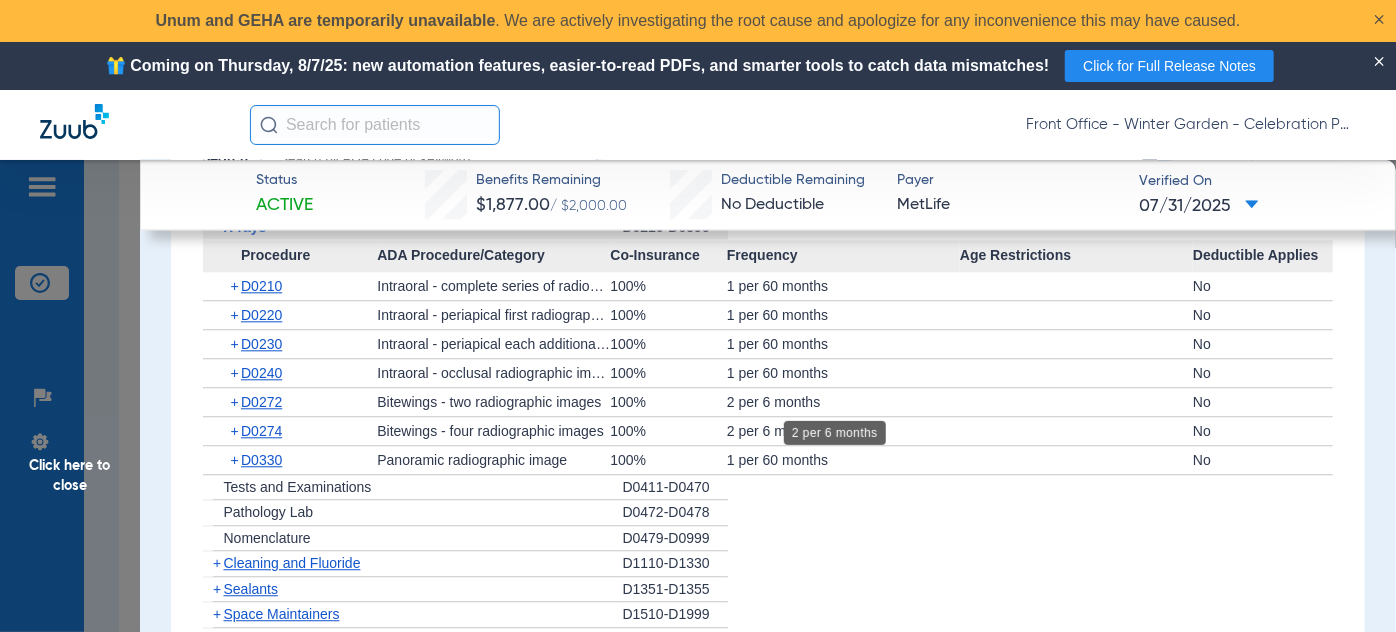 click on "2 per 6 months" at bounding box center [835, 433] 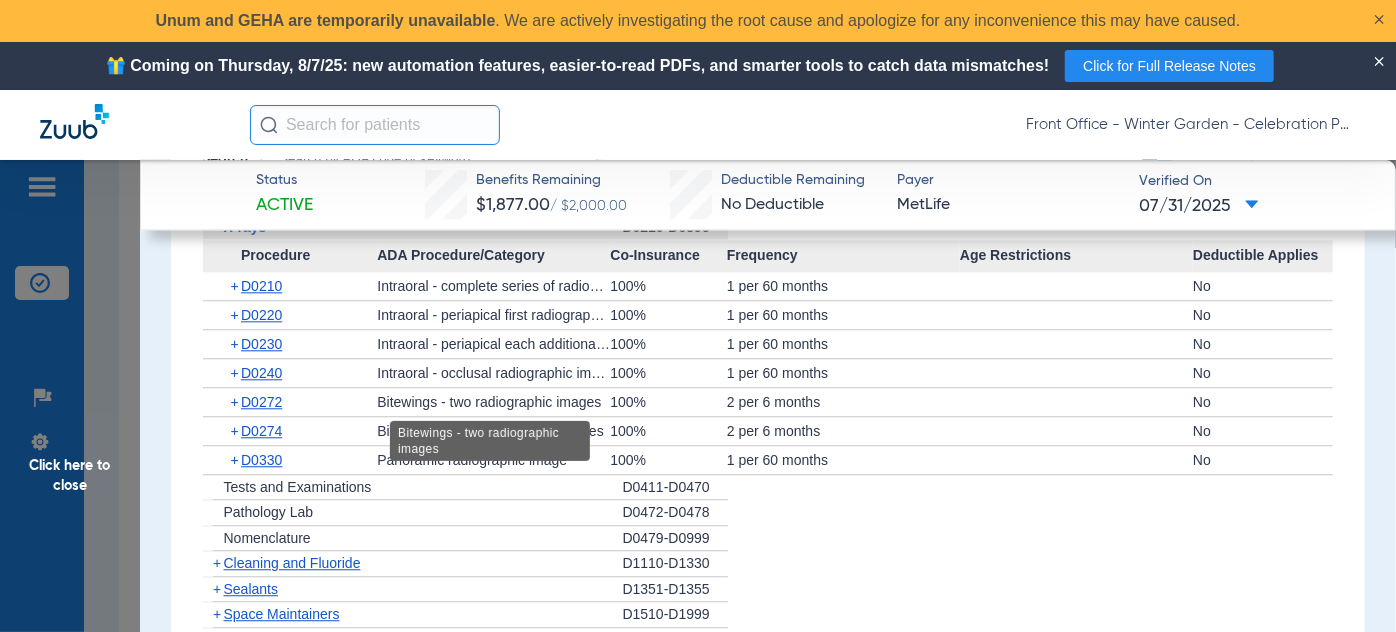 drag, startPoint x: 866, startPoint y: 436, endPoint x: 481, endPoint y: 412, distance: 385.7473 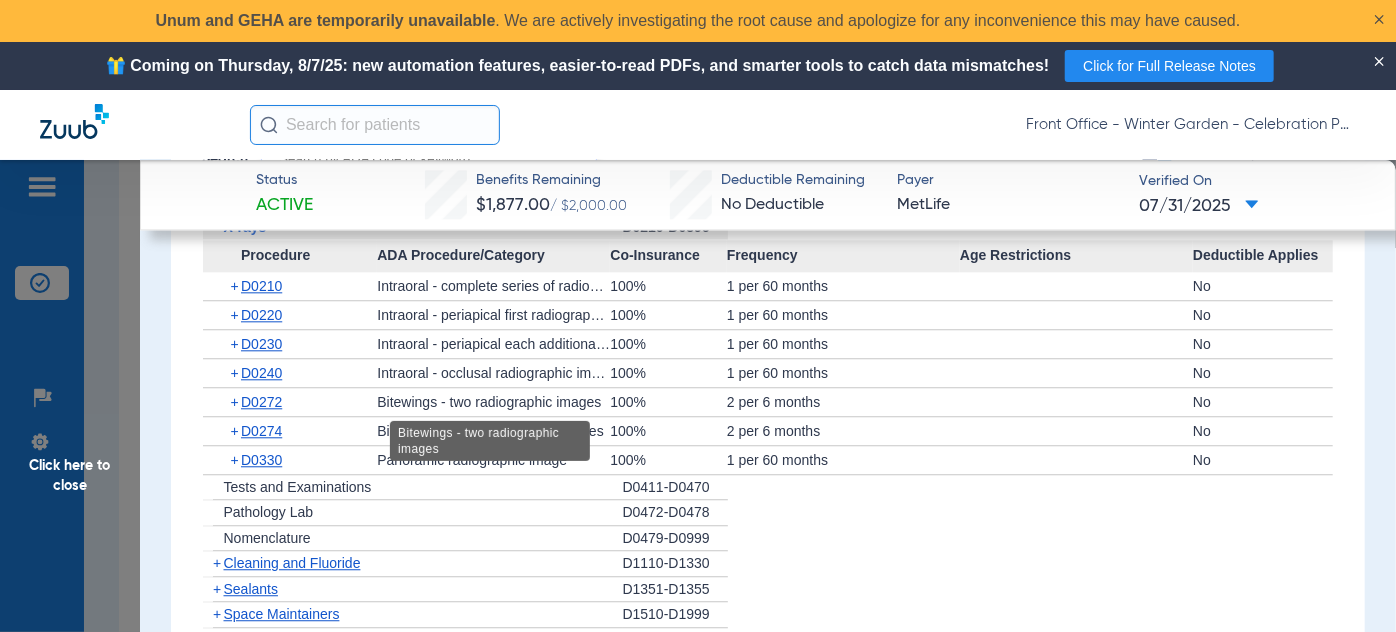 click on "Procedure ADA Procedure/Category Co-Insurance Frequency Age Restrictions Deductible Applies  +   D0210   Intraoral - complete series of radiographic images   100%   1 per 60 months      No   +   D0220   Intraoral - periapical first radiographic image   100%   1 per 60 months      No   +   D0230   Intraoral - periapical each additional radiographic image   100%   1 per 60 months      No   +   D0240   Intraoral - occlusal radiographic image   100%   1 per 60 months      No   +   D0272   Bitewings - two radiographic images   100%   2 per 6 months      No   +   D0274   Bitewings - four radiographic images   100%   2 per 6 months      No   +   D0330   Panoramic radiographic image   100%   1 per 60 months      No" 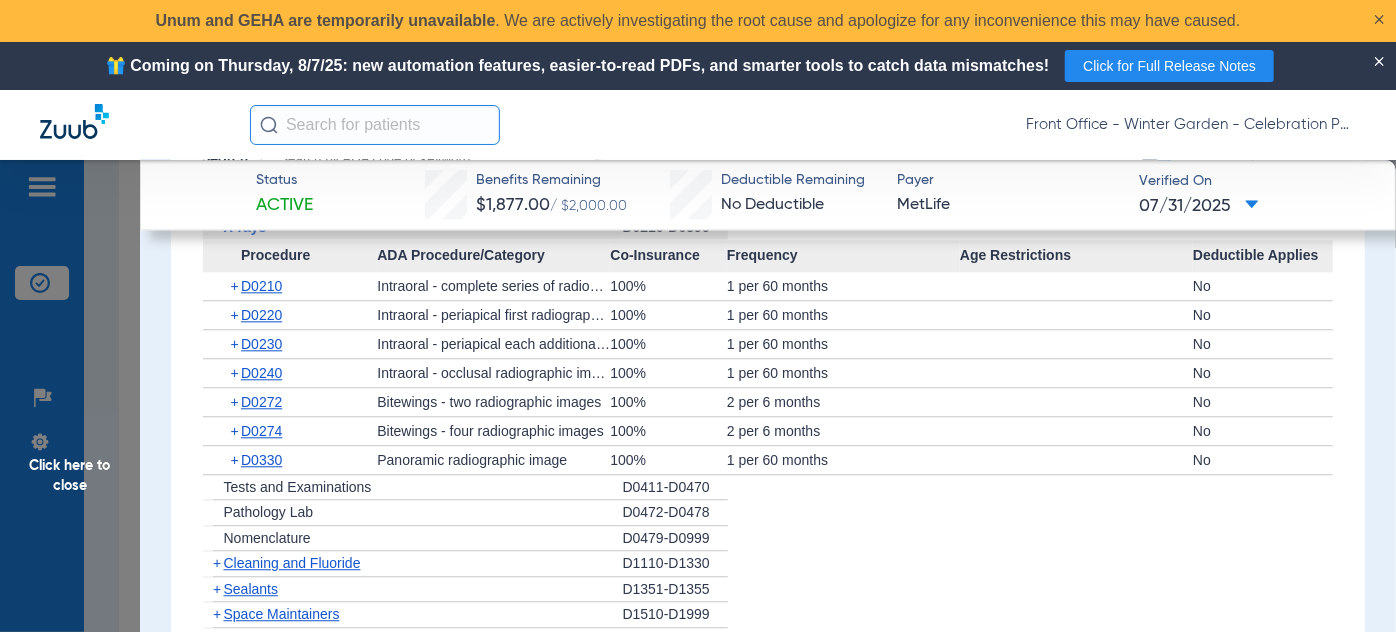 click on "Bitewings - two radiographic images" 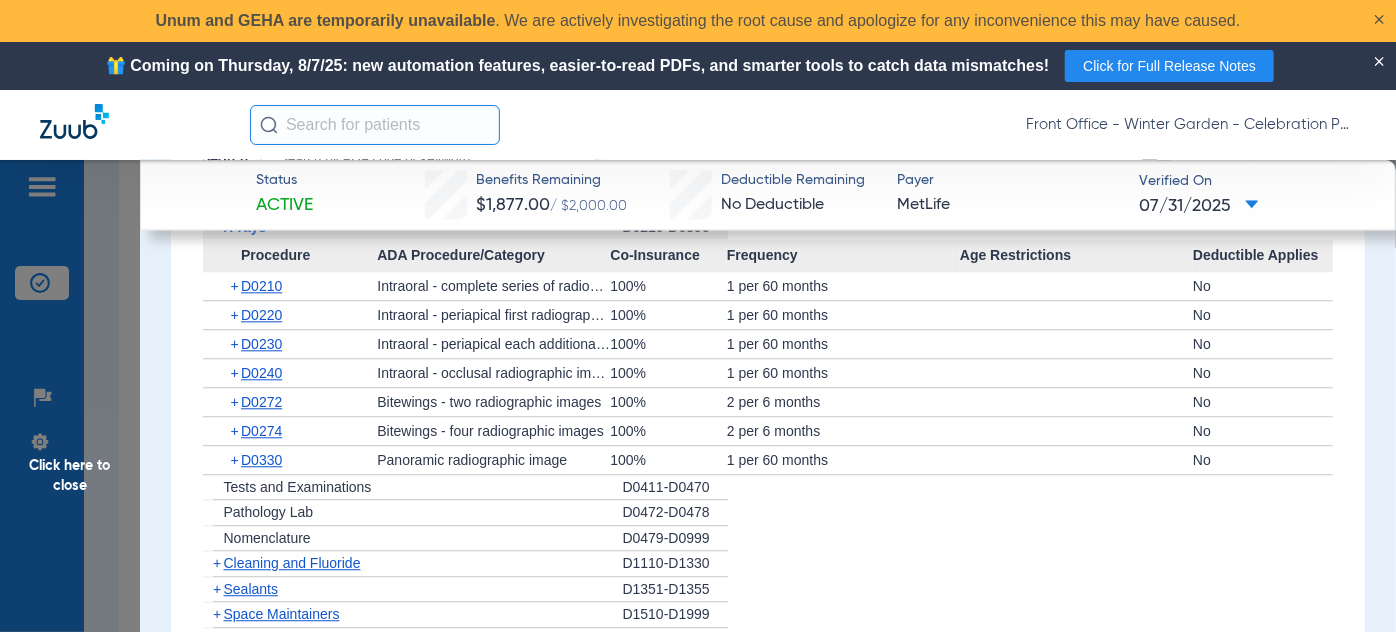 click on "Procedure ADA Procedure/Category Co-Insurance Frequency Age Restrictions Deductible Applies  +   D0210   Intraoral - complete series of radiographic images   100%   1 per 60 months      No   +   D0220   Intraoral - periapical first radiographic image   100%   1 per 60 months      No   +   D0230   Intraoral - periapical each additional radiographic image   100%   1 per 60 months      No   +   D0240   Intraoral - occlusal radiographic image   100%   1 per 60 months      No   +   D0272   Bitewings - two radiographic images   100%   2 per 6 months      No   +   D0274   Bitewings - four radiographic images   100%   2 per 6 months      No   +   D0330   Panoramic radiographic image   100%   1 per 60 months      No" 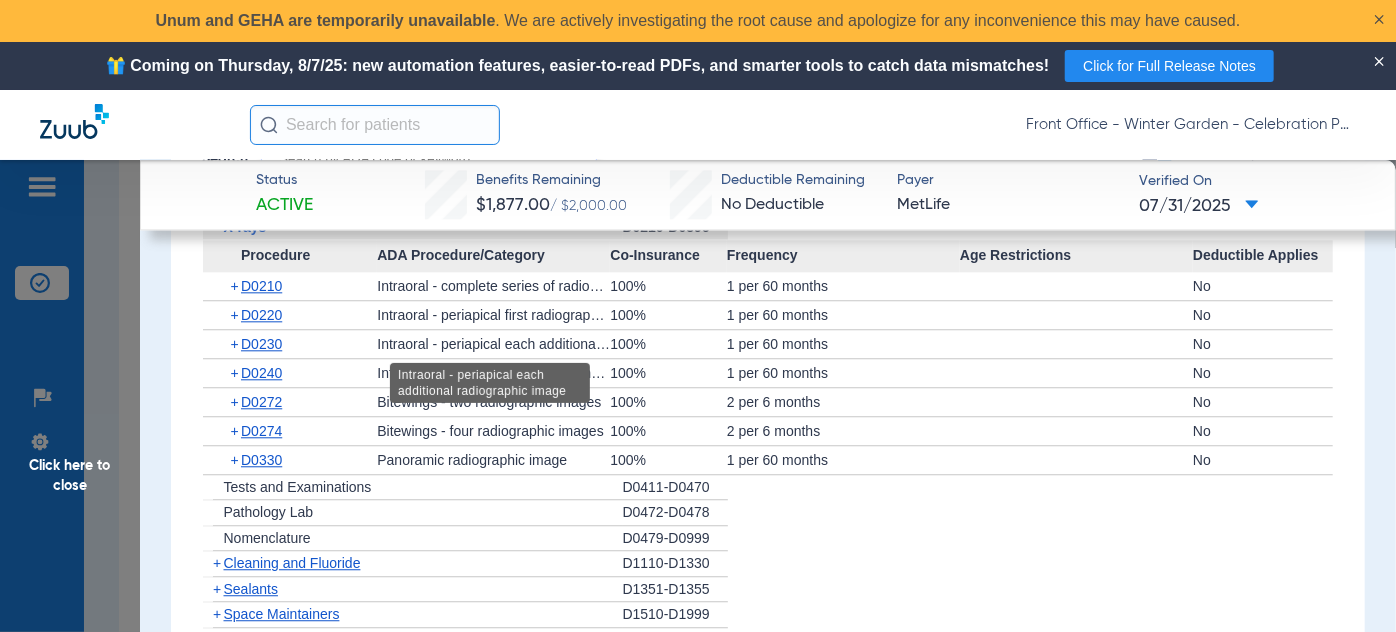 click on "Intraoral - periapical each additional radiographic image" 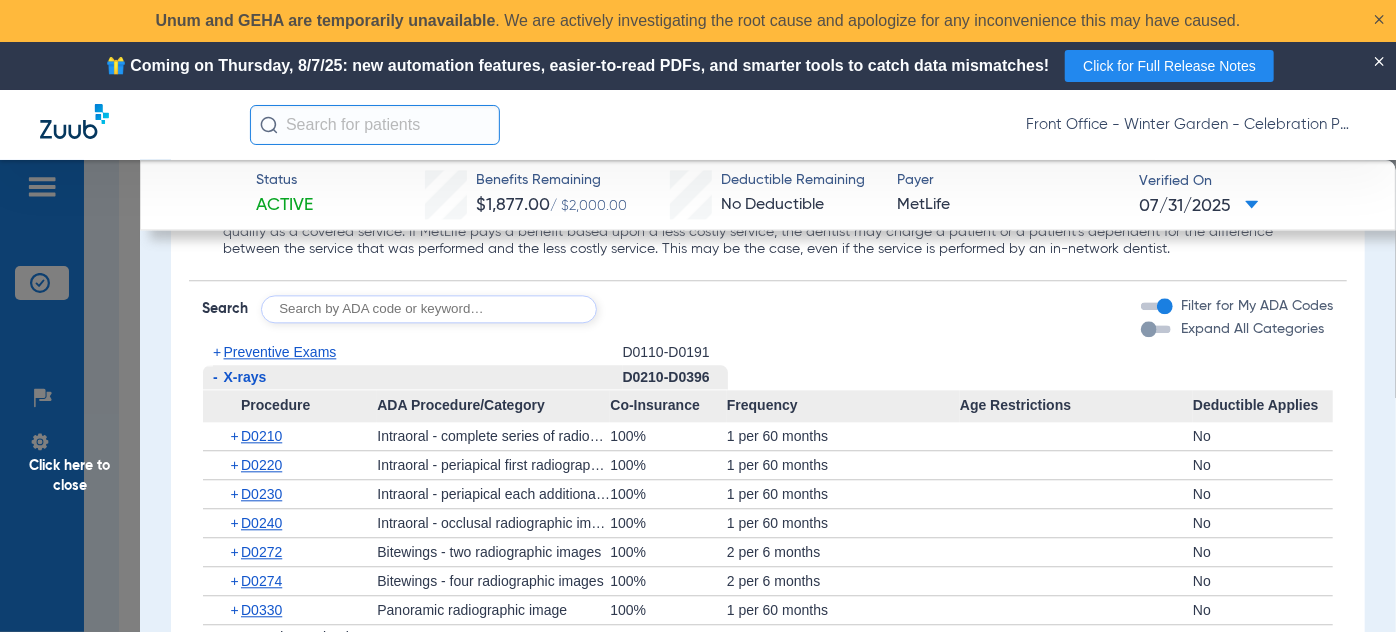 scroll, scrollTop: 2394, scrollLeft: 0, axis: vertical 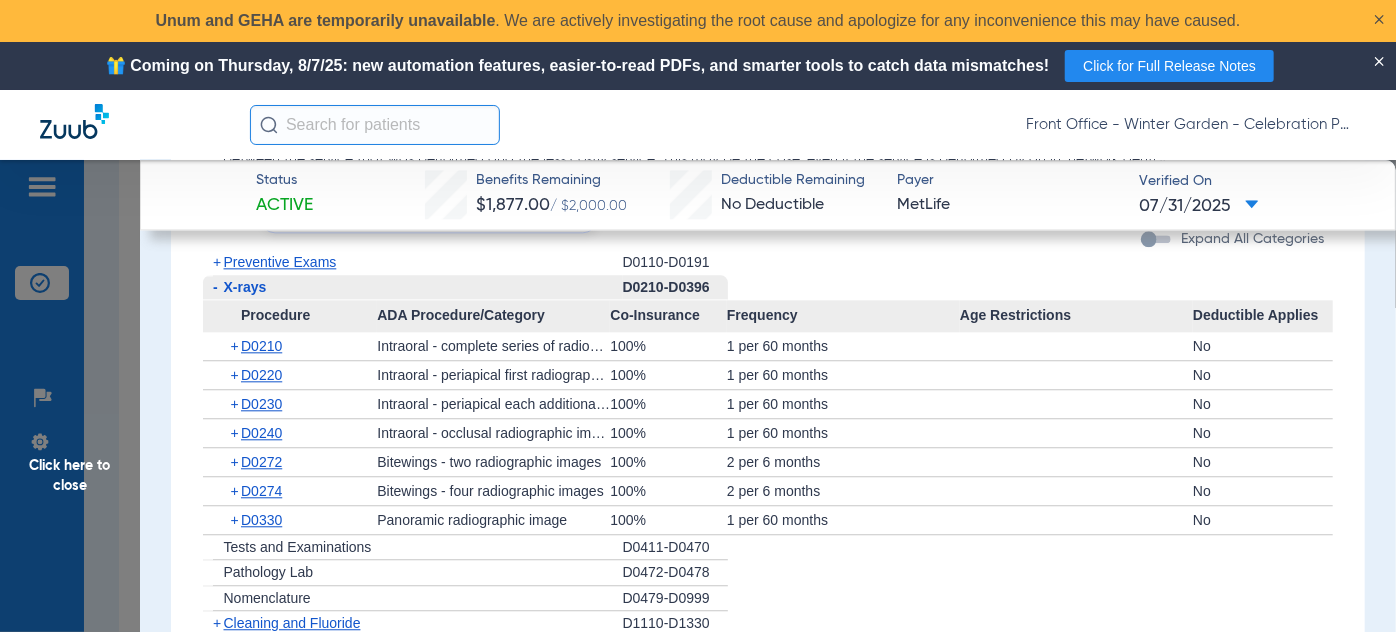 click on "+" 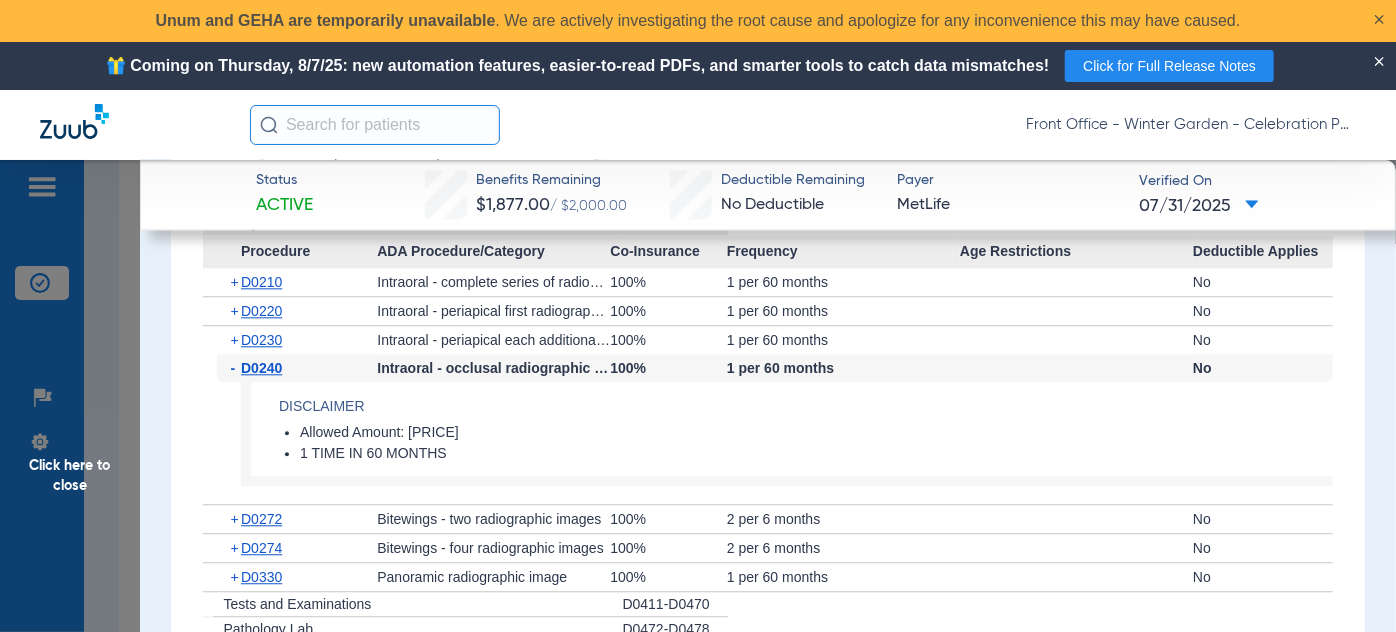 scroll, scrollTop: 2485, scrollLeft: 0, axis: vertical 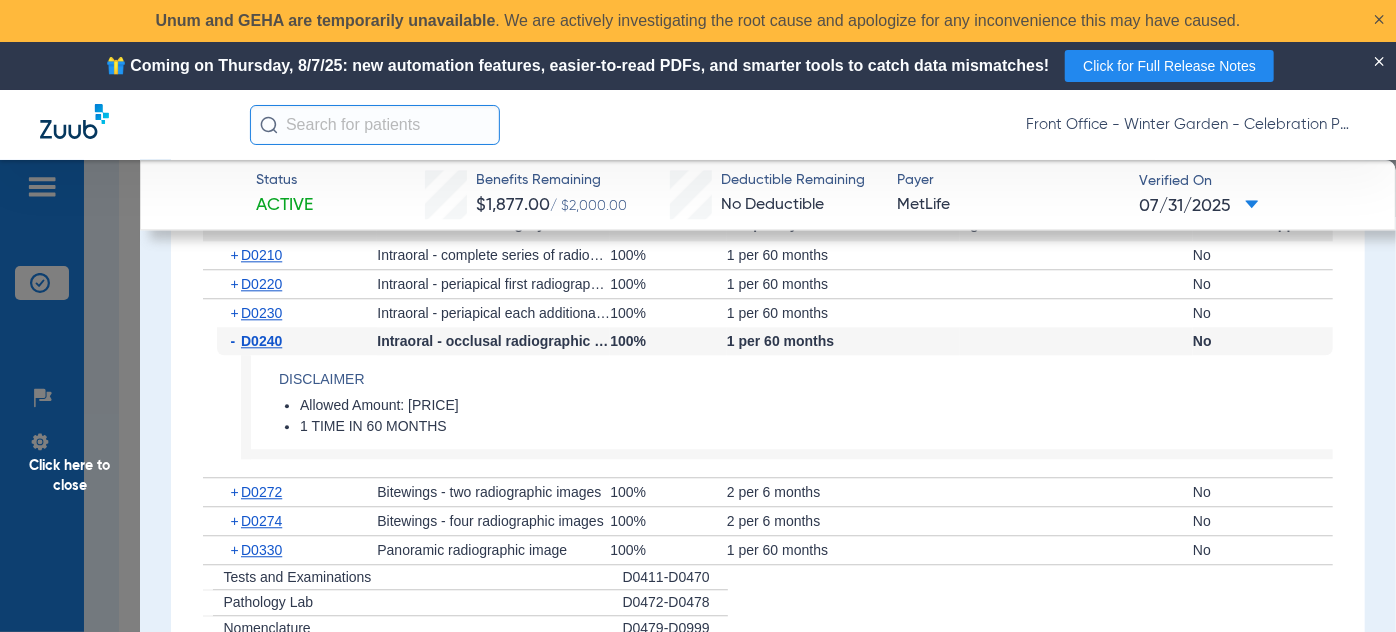 click on "+" 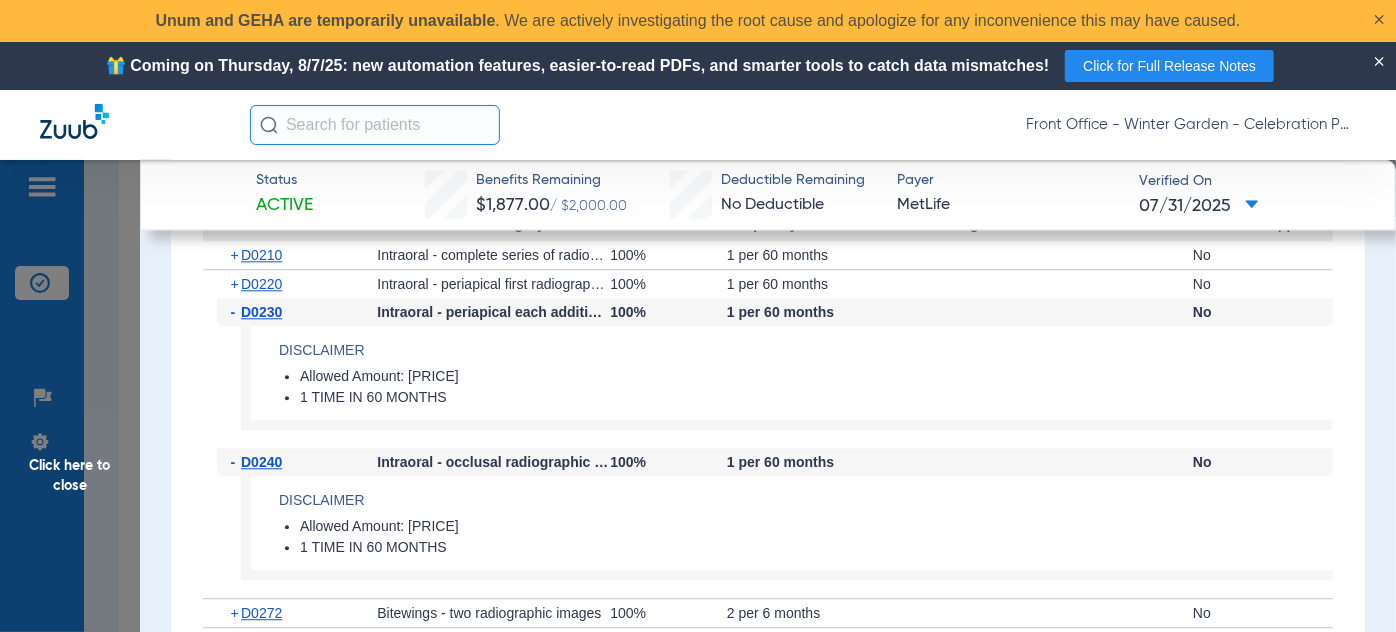 click on "-" 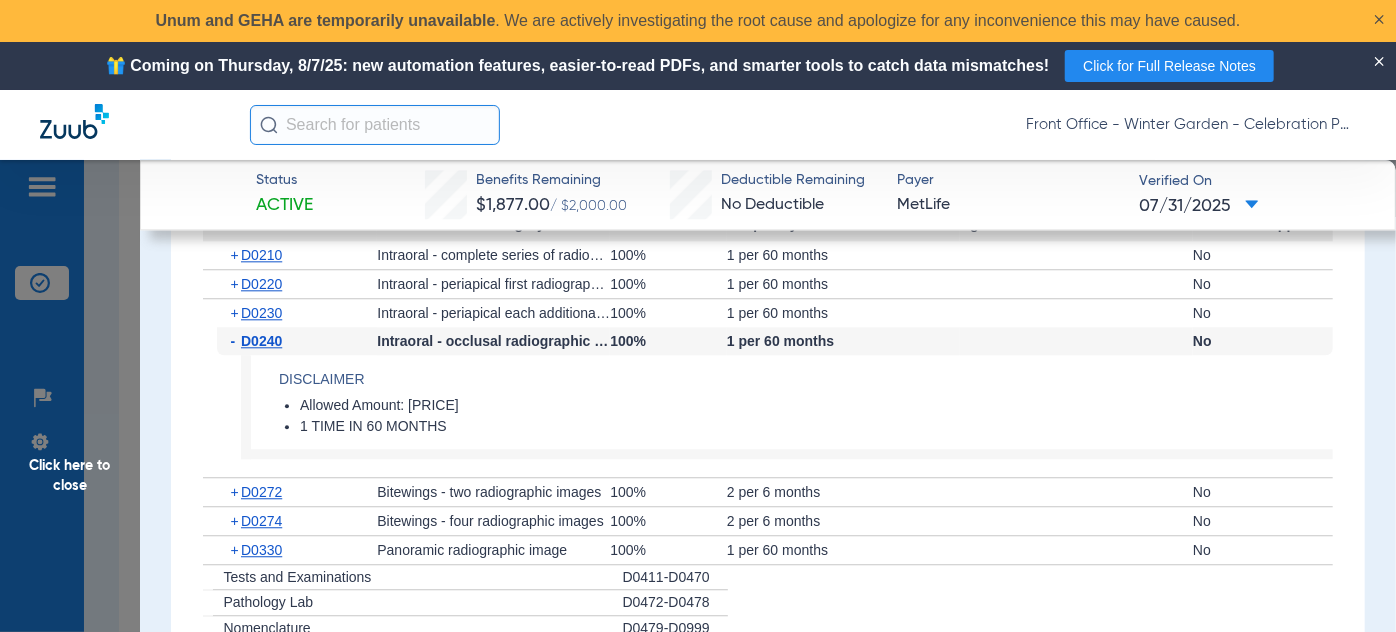 click on "-   D0240" 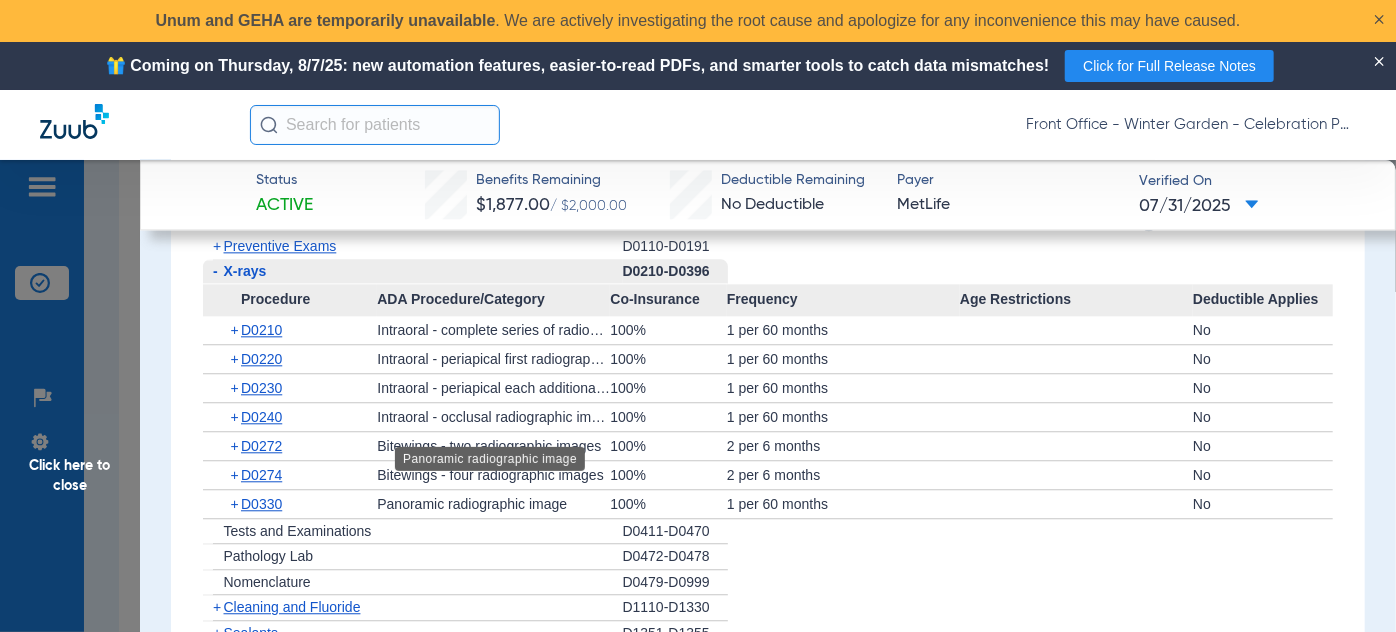 scroll, scrollTop: 2394, scrollLeft: 0, axis: vertical 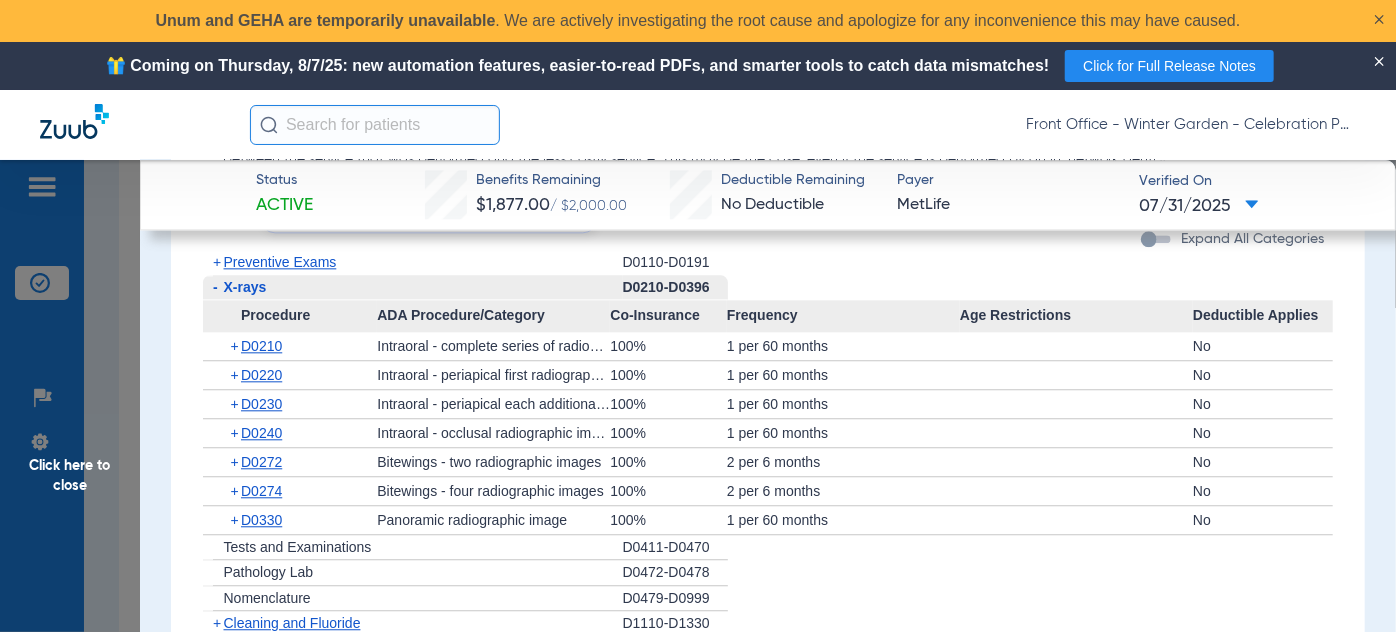 click on "+   D0330" 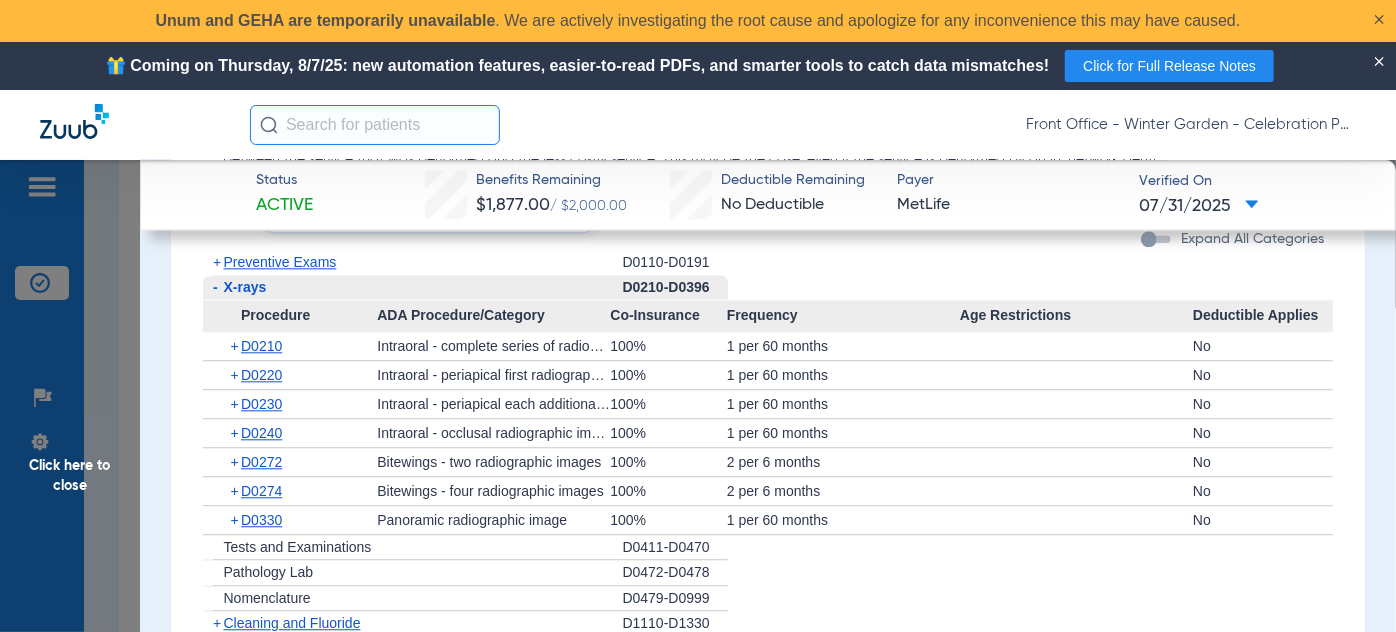 click on "+" 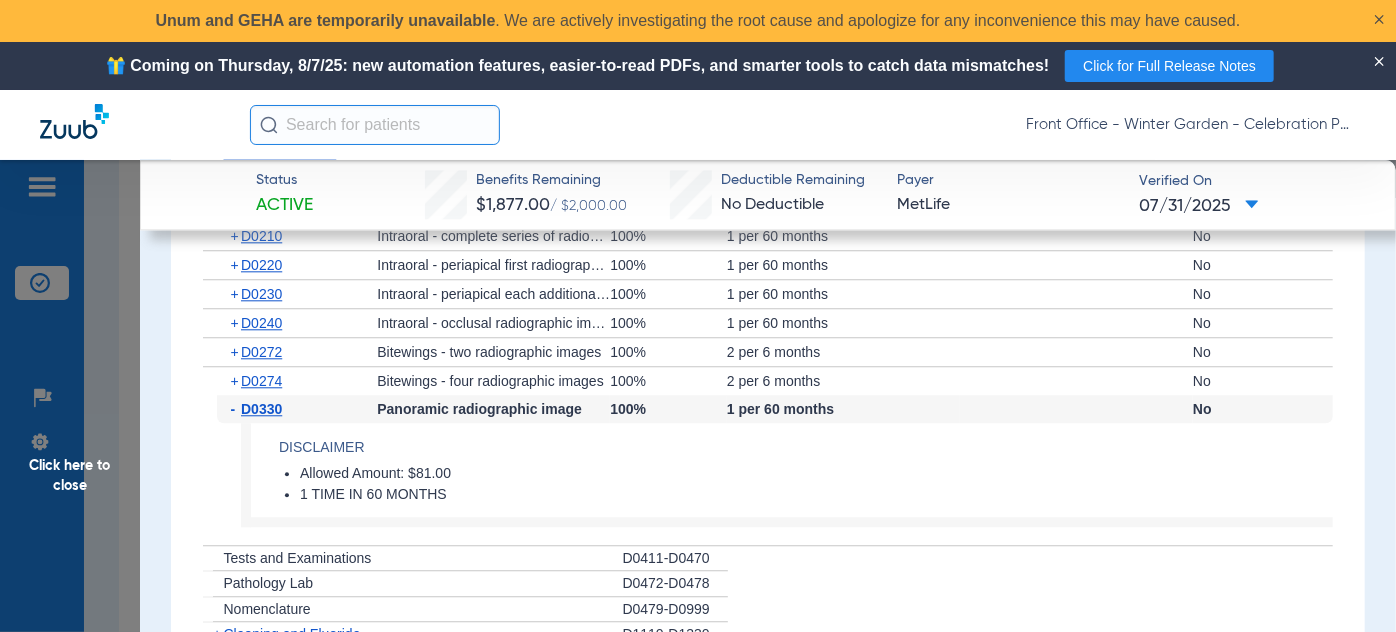 scroll, scrollTop: 2485, scrollLeft: 0, axis: vertical 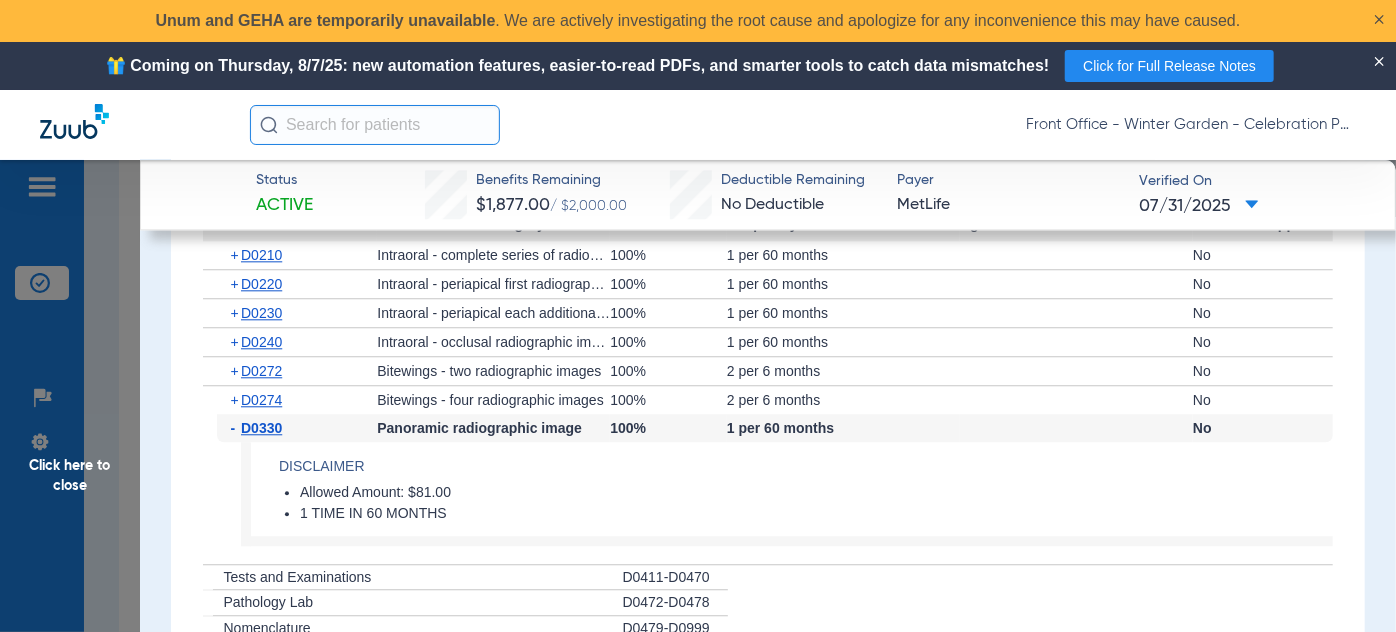 click on "-" 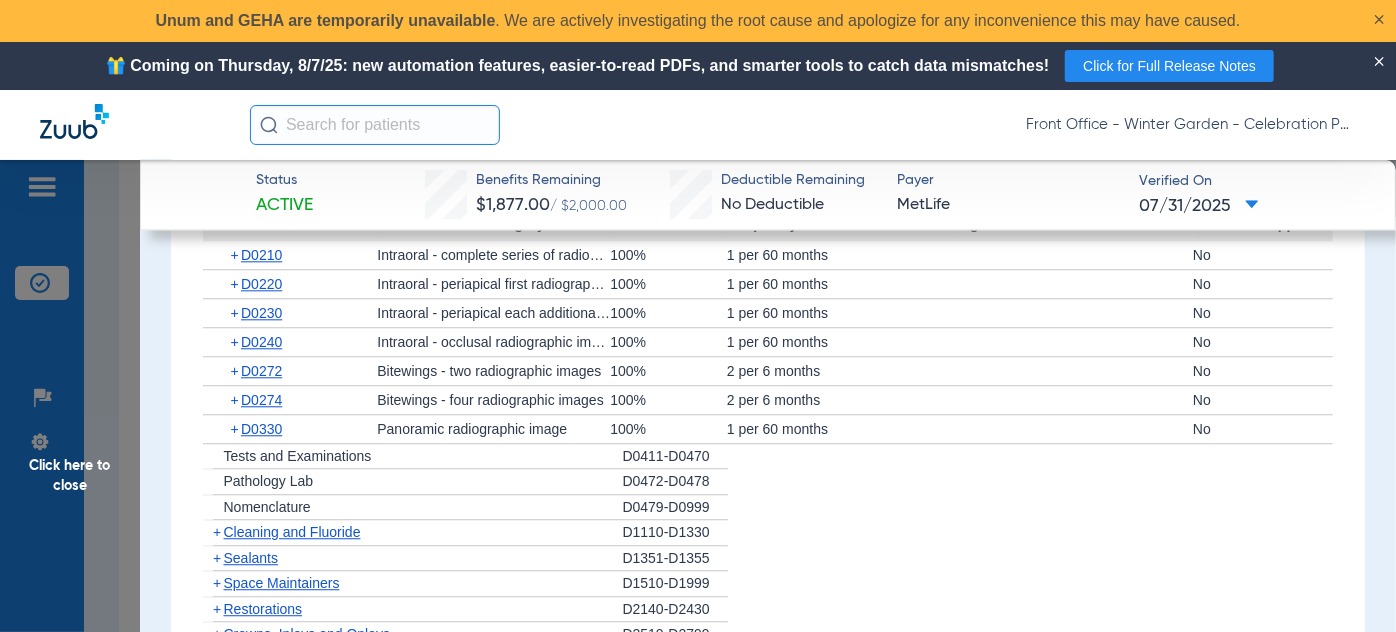 click on "Click here to close" 